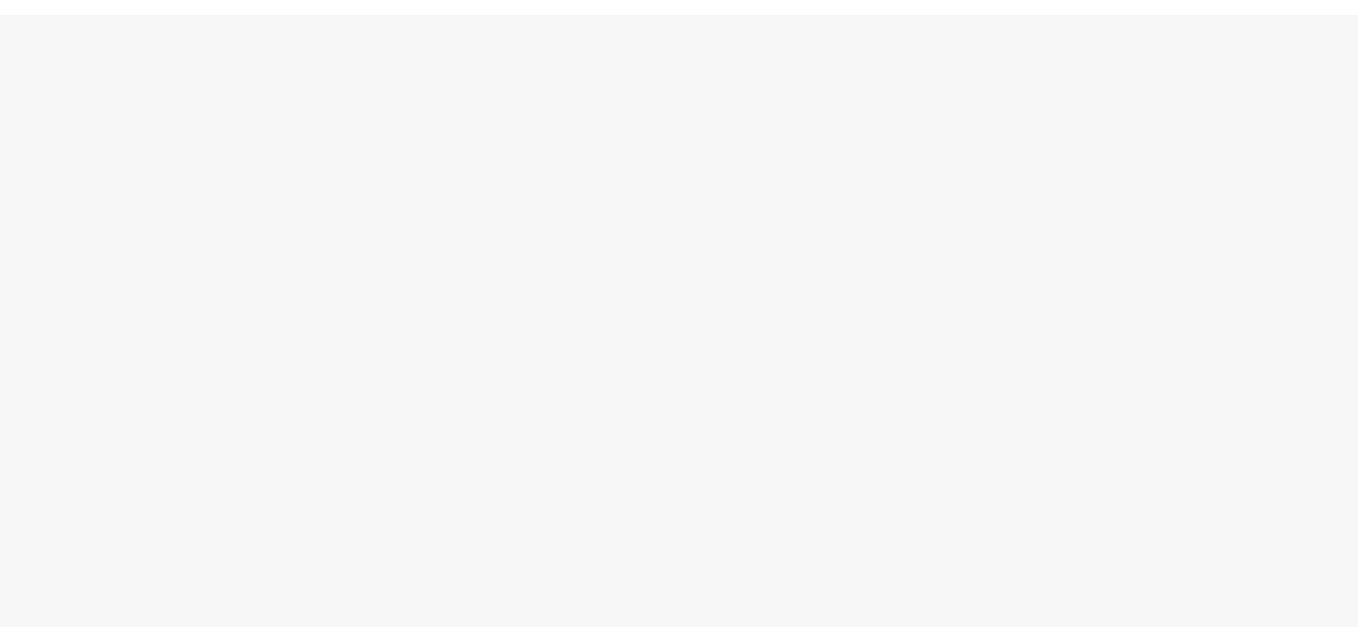 scroll, scrollTop: 0, scrollLeft: 0, axis: both 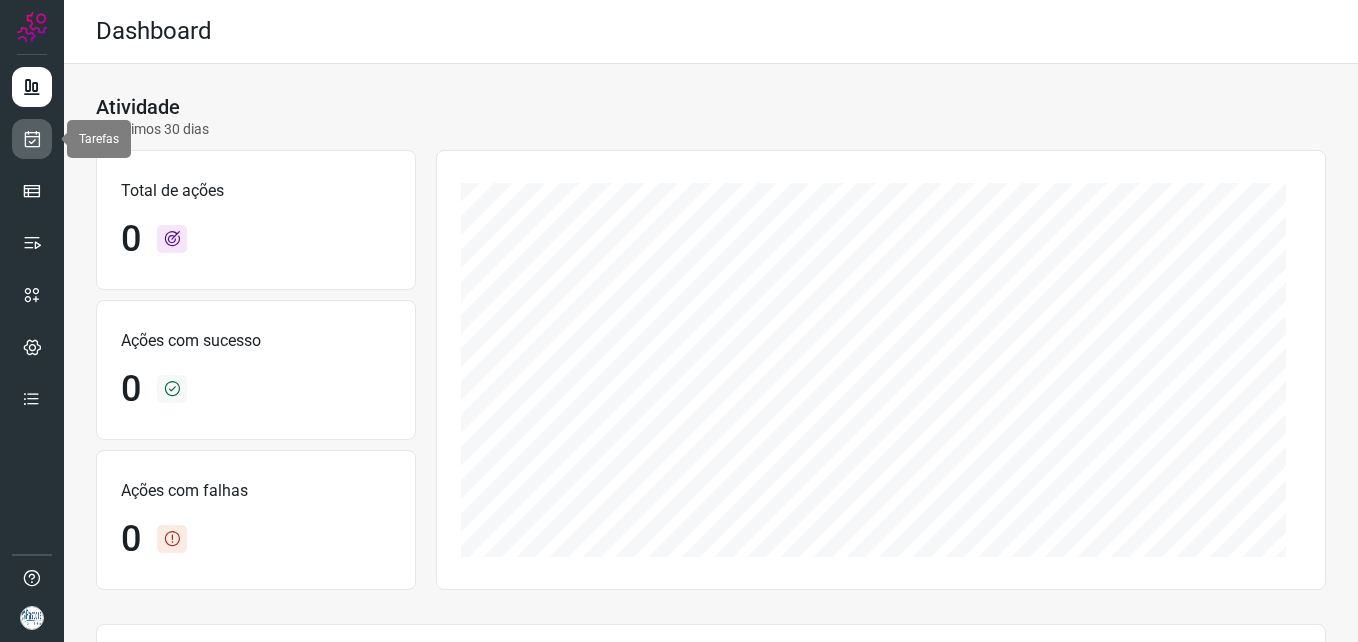 click at bounding box center (32, 139) 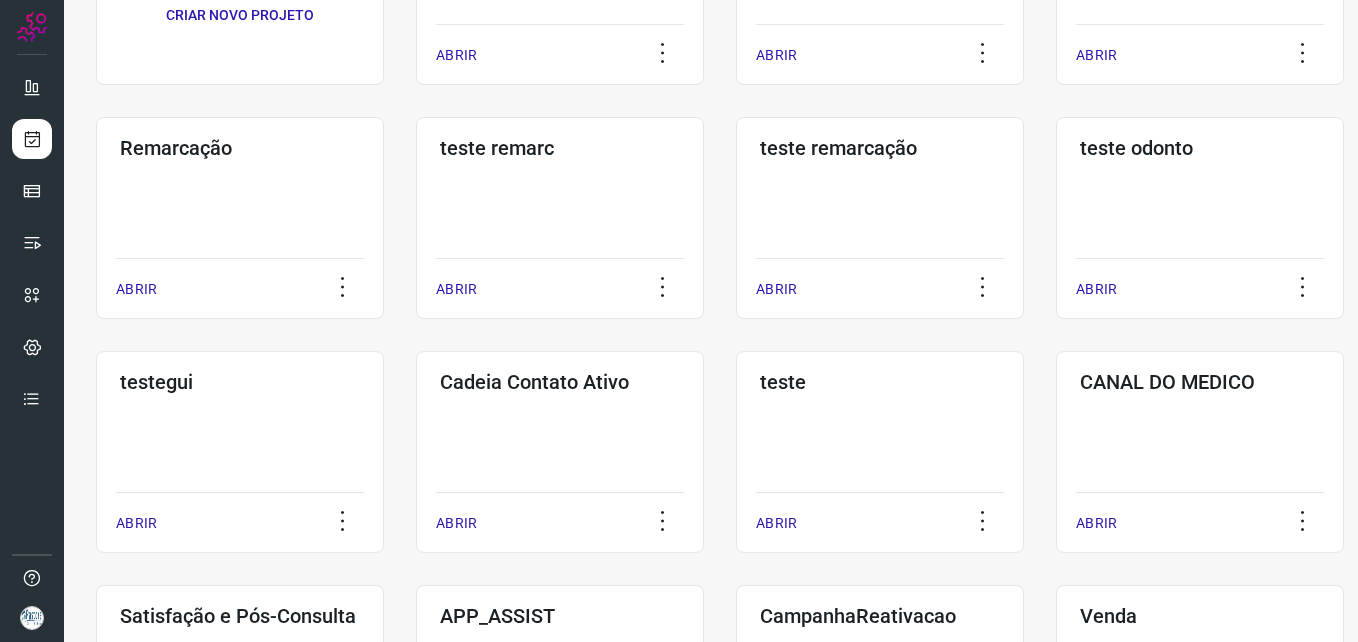 scroll, scrollTop: 393, scrollLeft: 0, axis: vertical 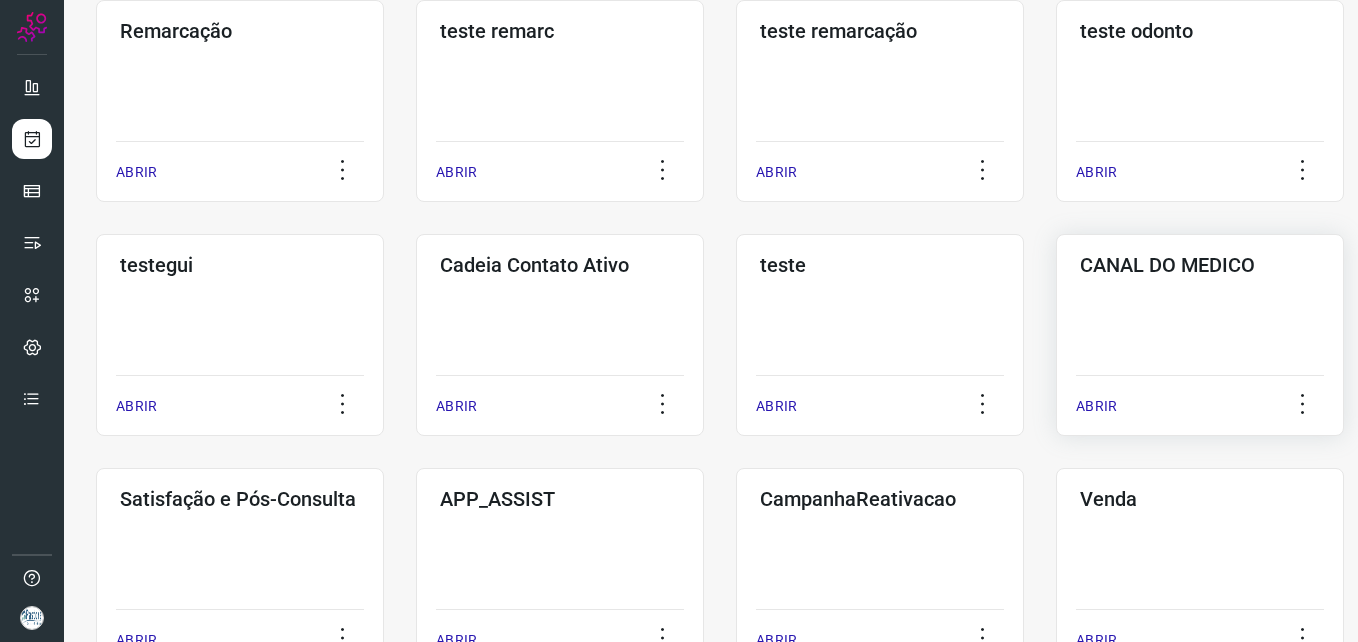 click on "CANAL DO MEDICO  ABRIR" 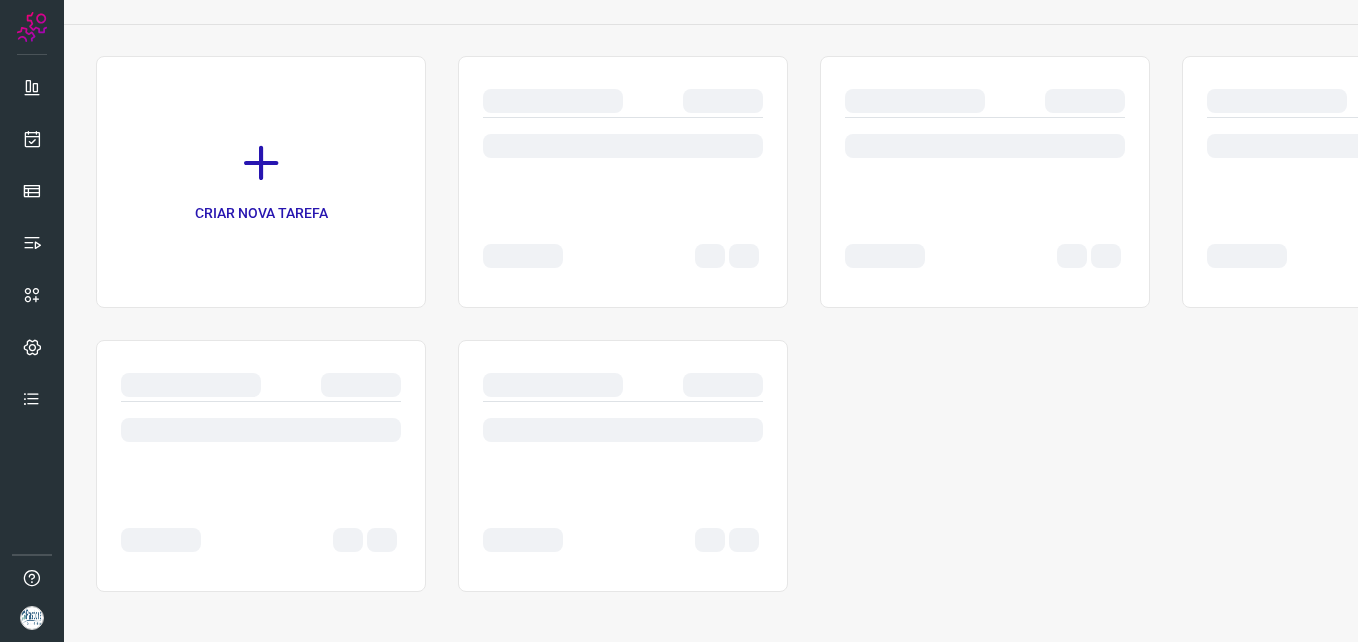 scroll, scrollTop: 103, scrollLeft: 0, axis: vertical 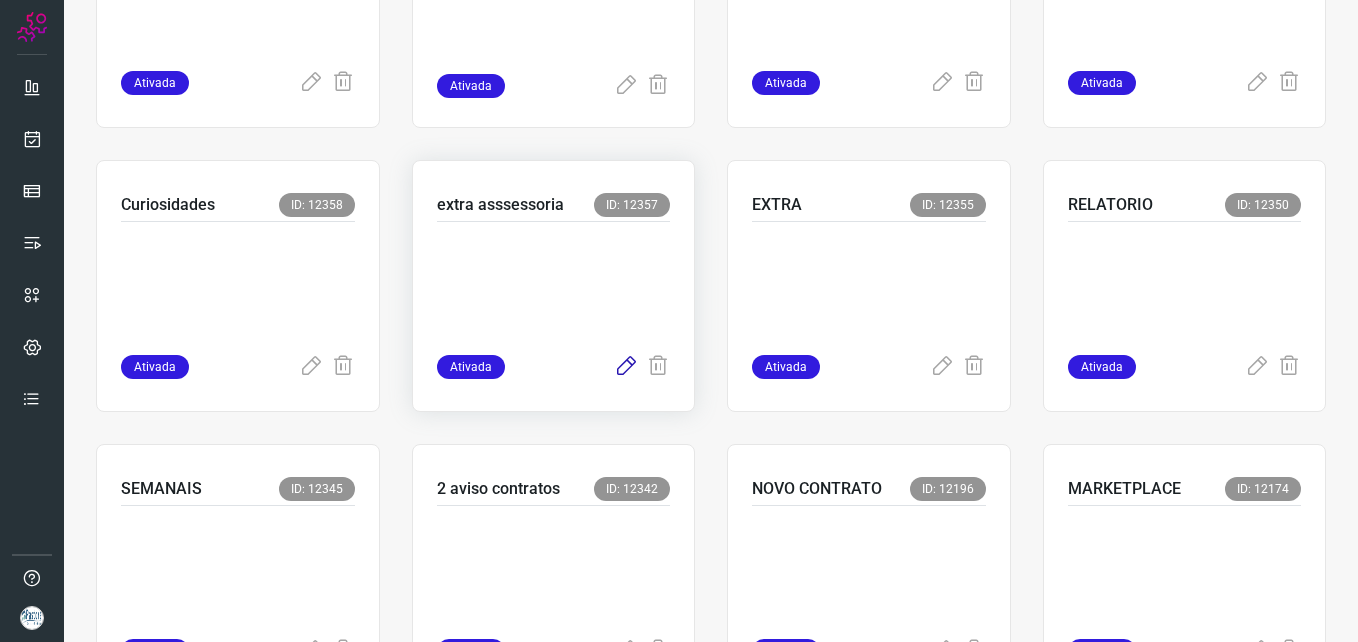 click at bounding box center (626, 367) 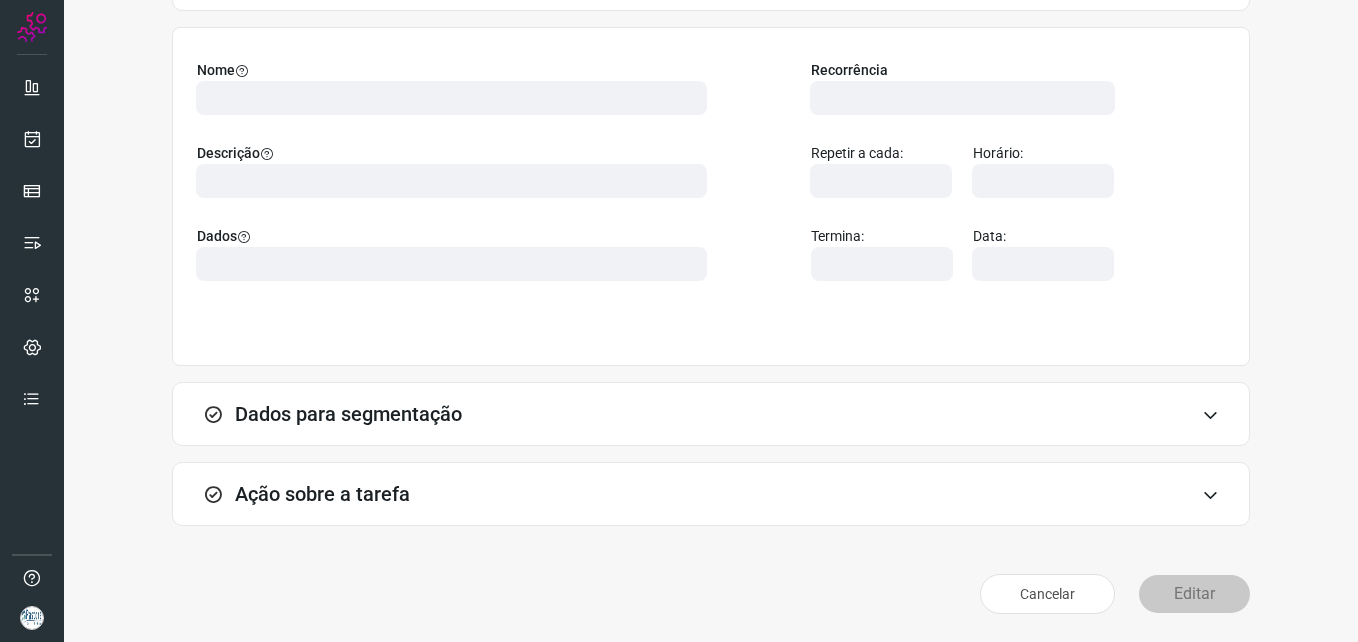scroll, scrollTop: 139, scrollLeft: 0, axis: vertical 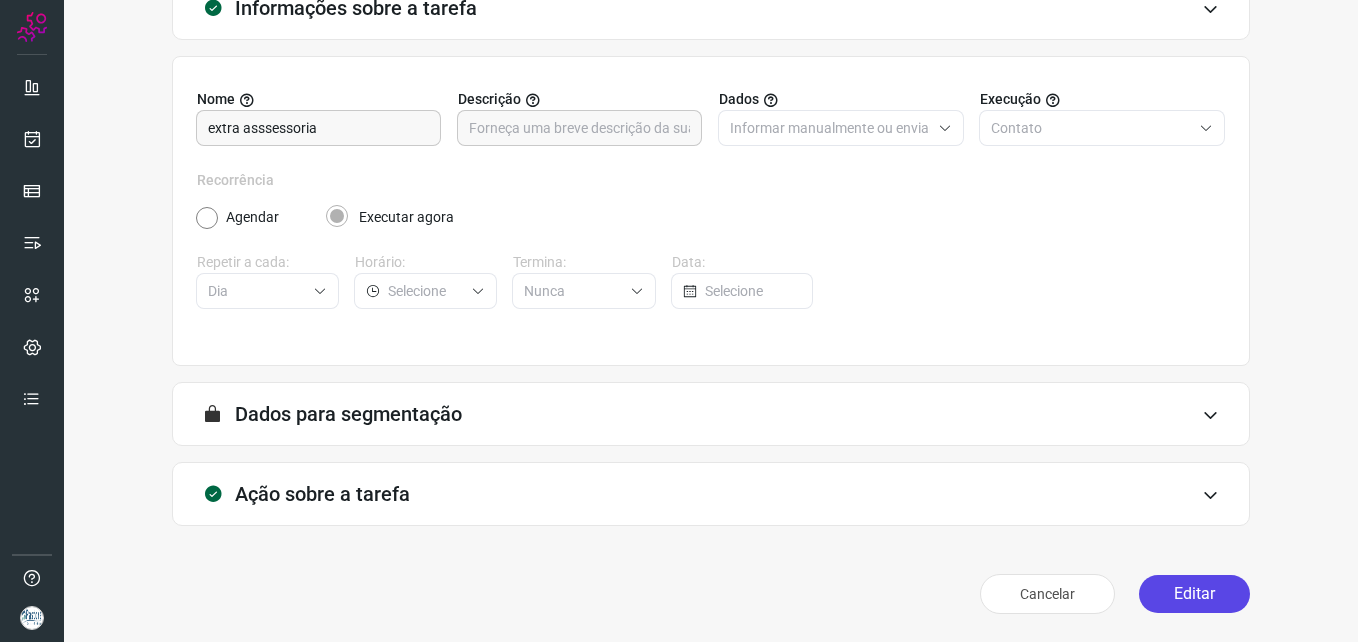 click on "Editar" at bounding box center [1194, 594] 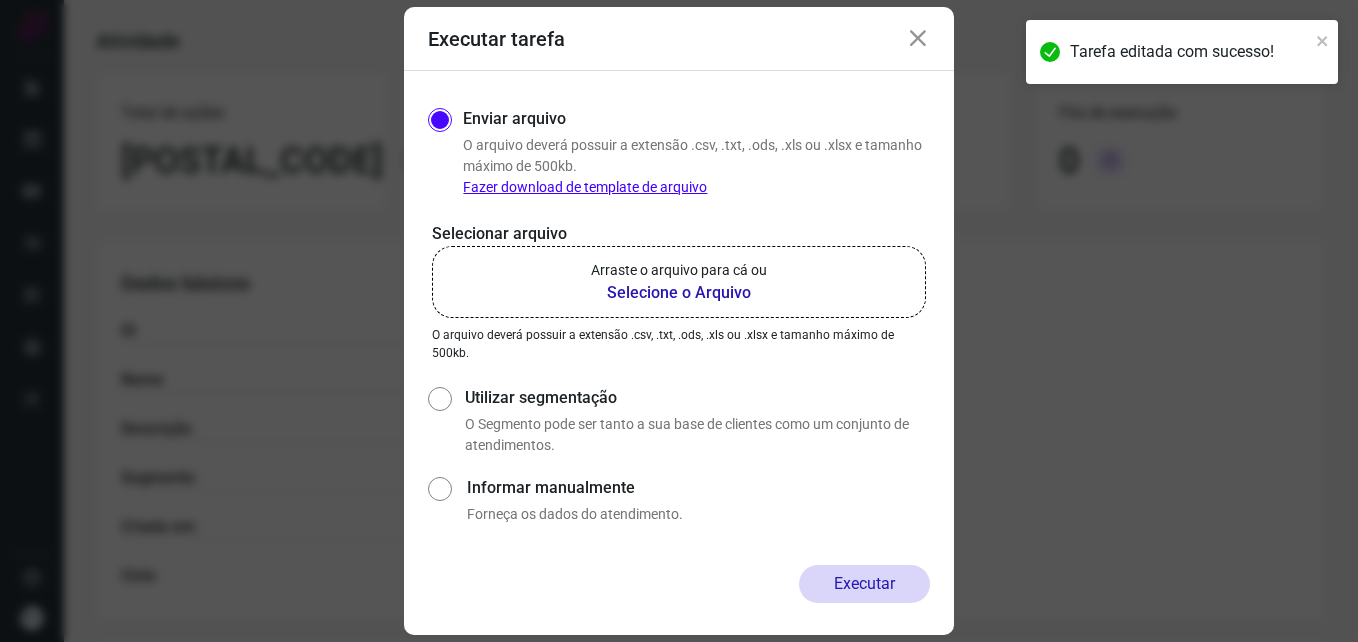 click on "Selecione o Arquivo" at bounding box center [679, 293] 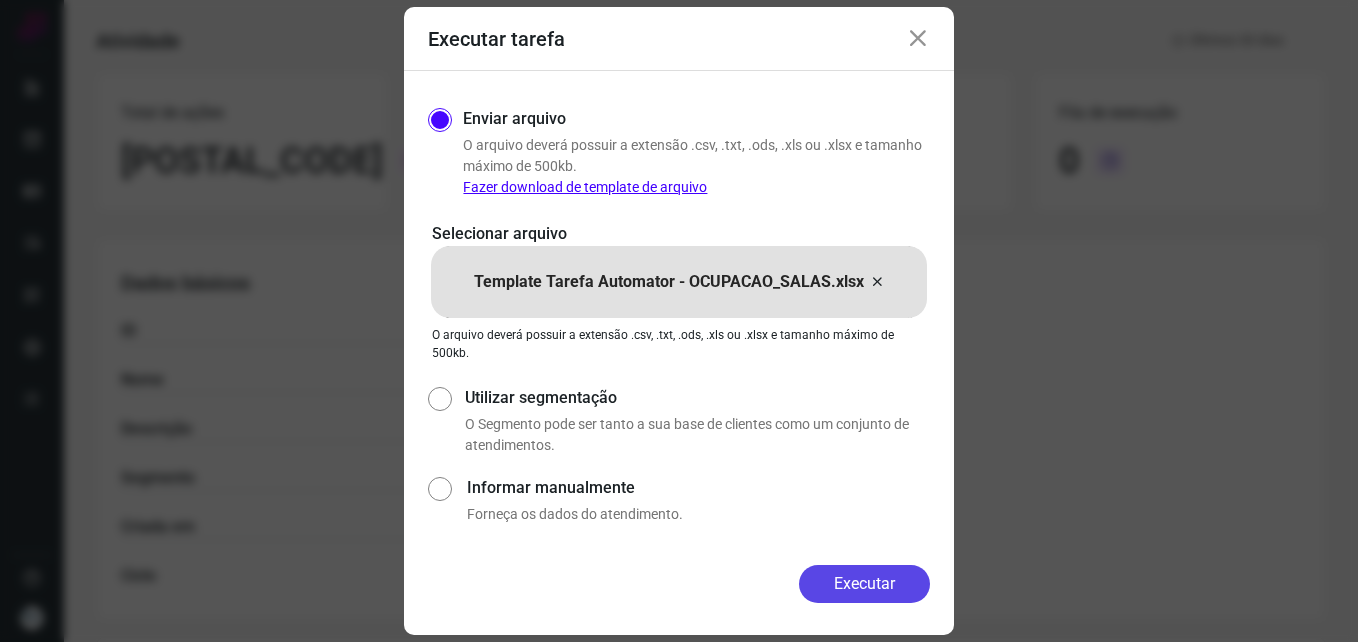 click on "Executar" at bounding box center [864, 584] 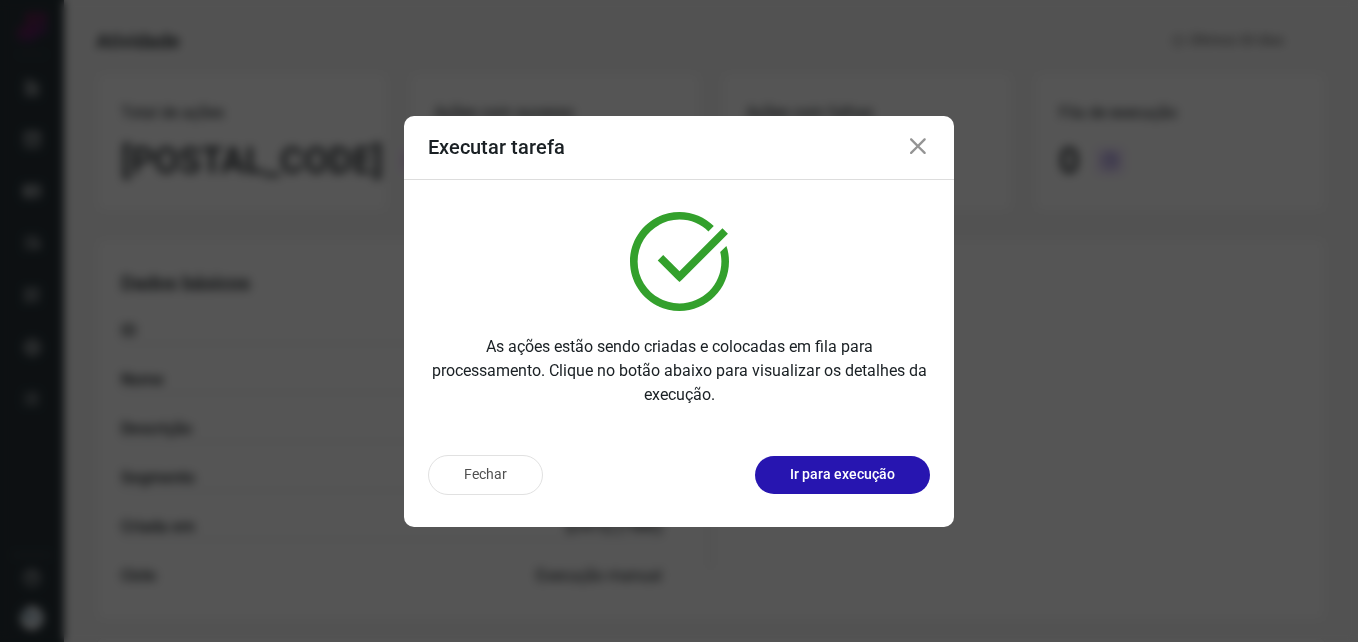 click on "Ir para execução" at bounding box center (842, 475) 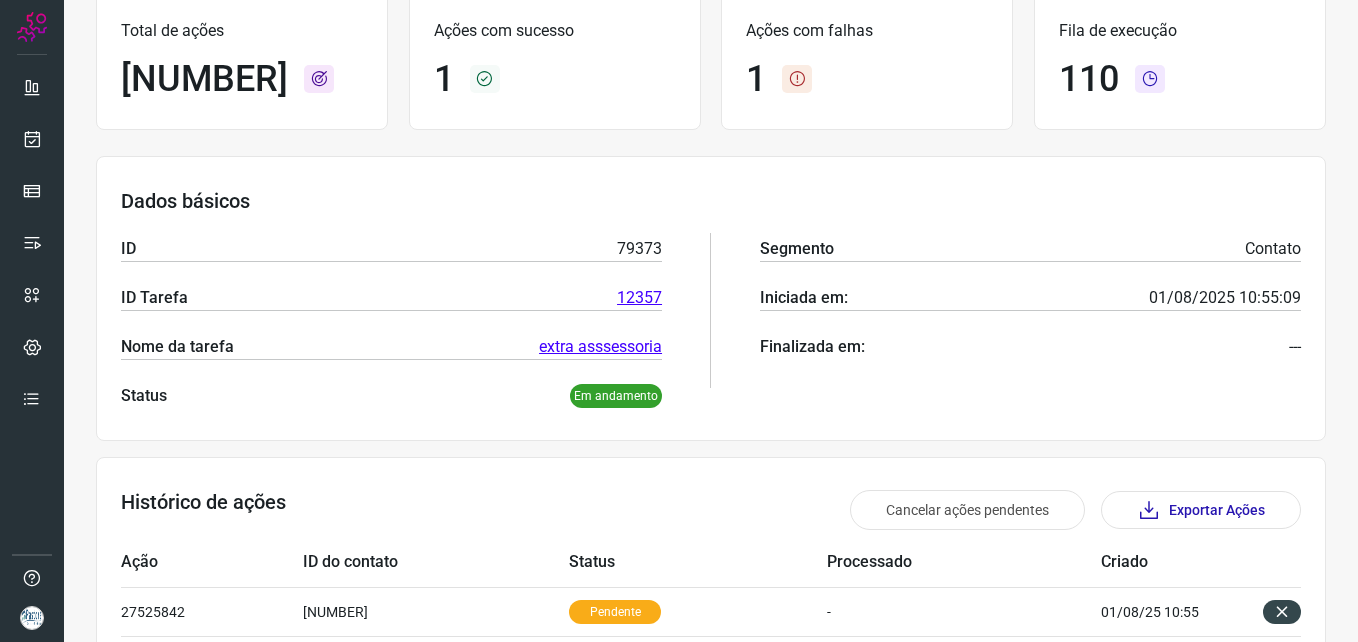 scroll, scrollTop: 0, scrollLeft: 0, axis: both 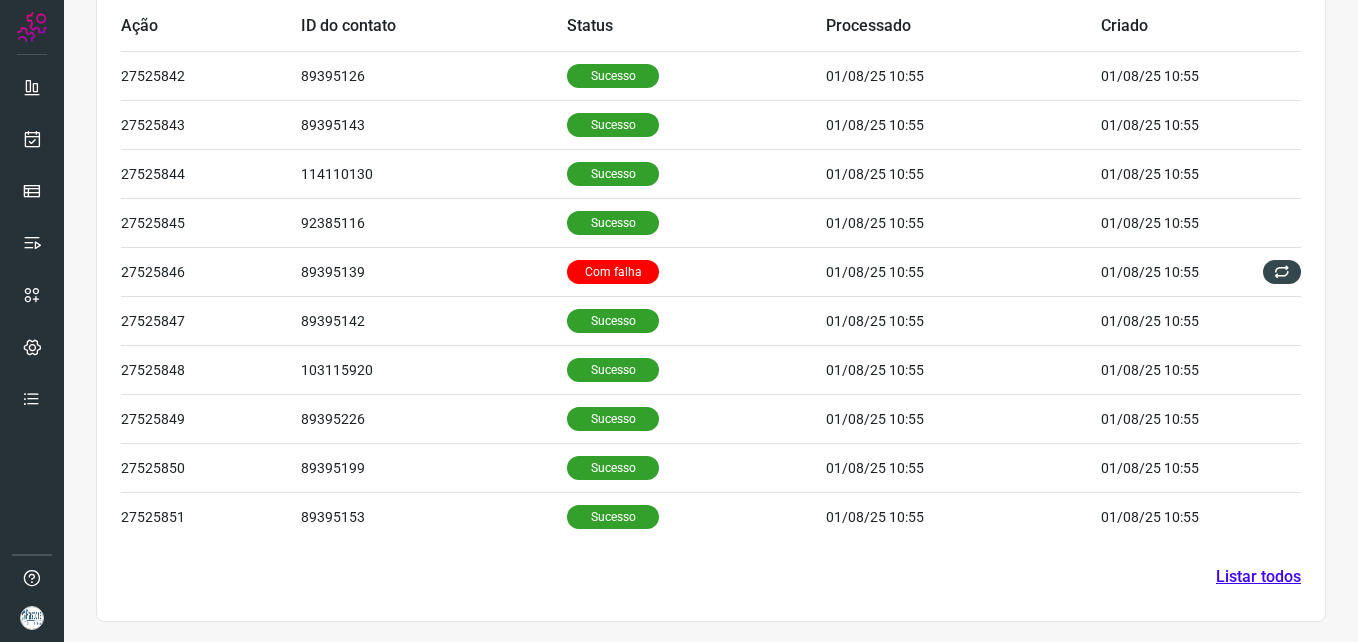 click on "Listar todos" at bounding box center [1258, 577] 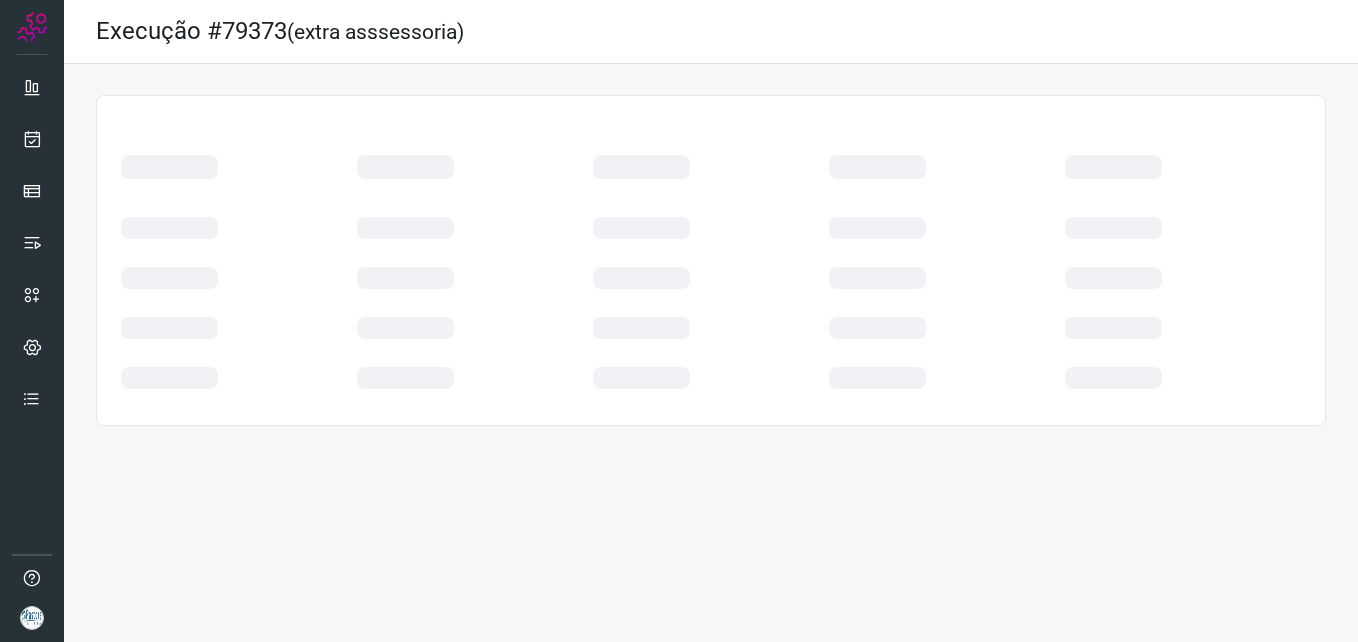 scroll, scrollTop: 0, scrollLeft: 0, axis: both 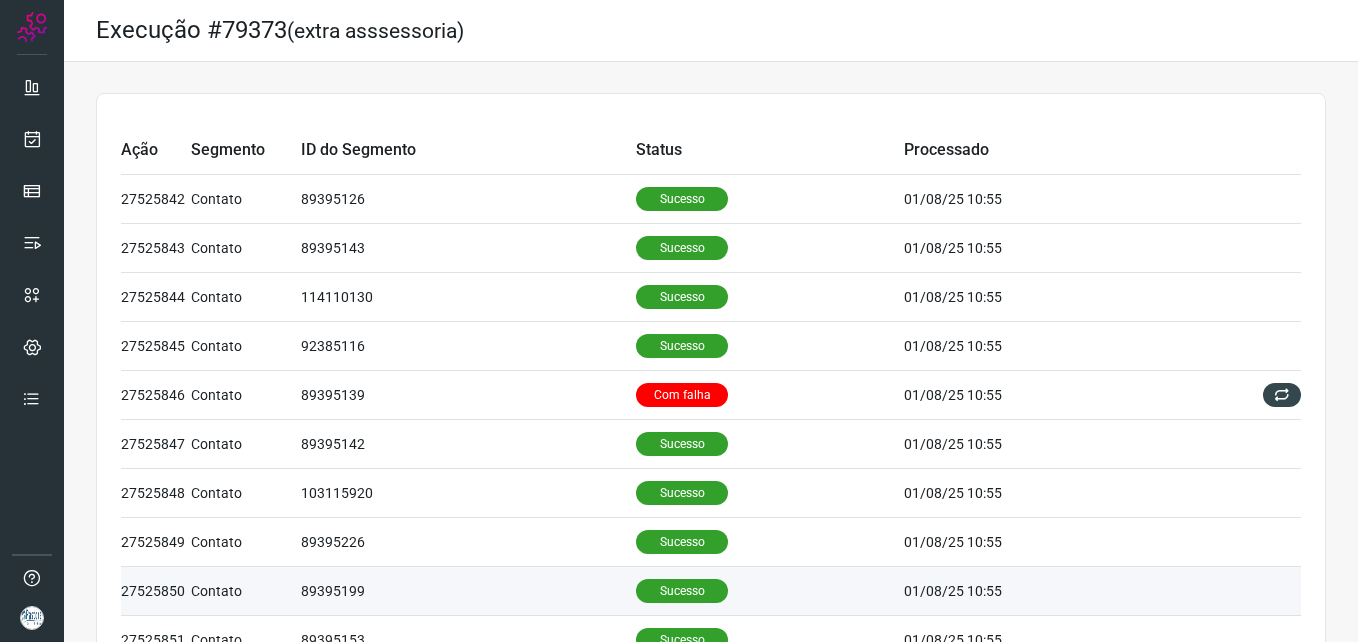 click on "Sucesso" at bounding box center (770, 591) 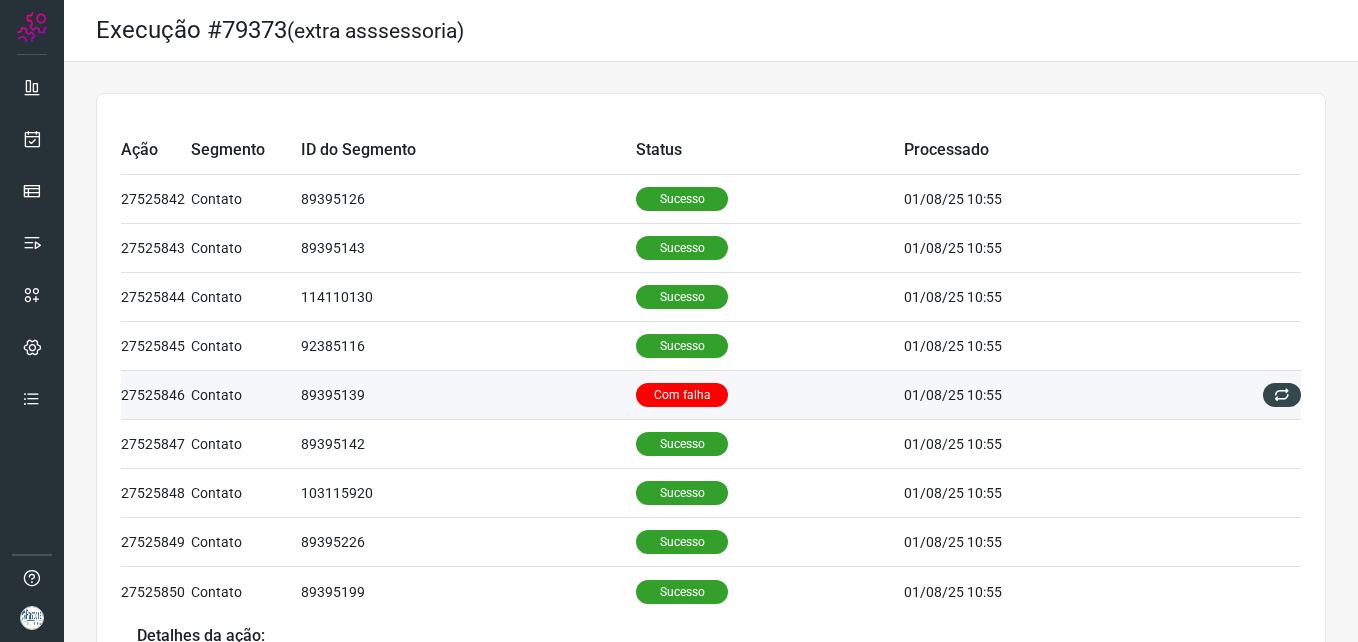 click on "Com falha" at bounding box center (770, 395) 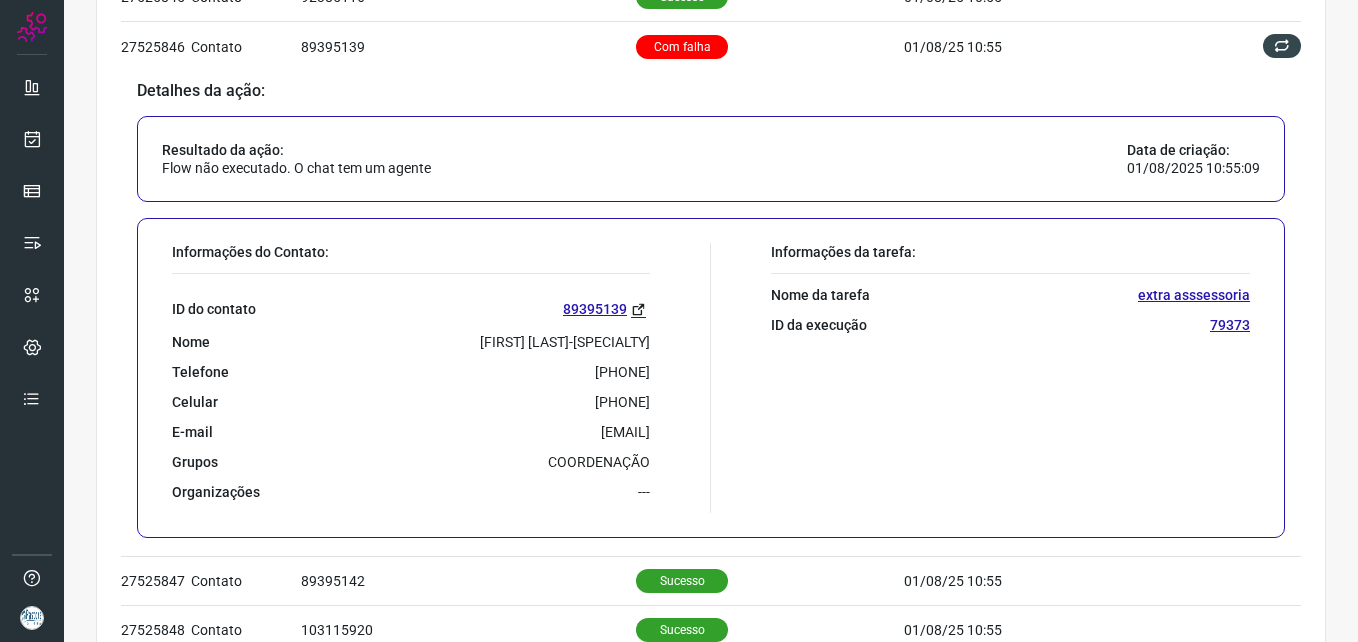 scroll, scrollTop: 413, scrollLeft: 0, axis: vertical 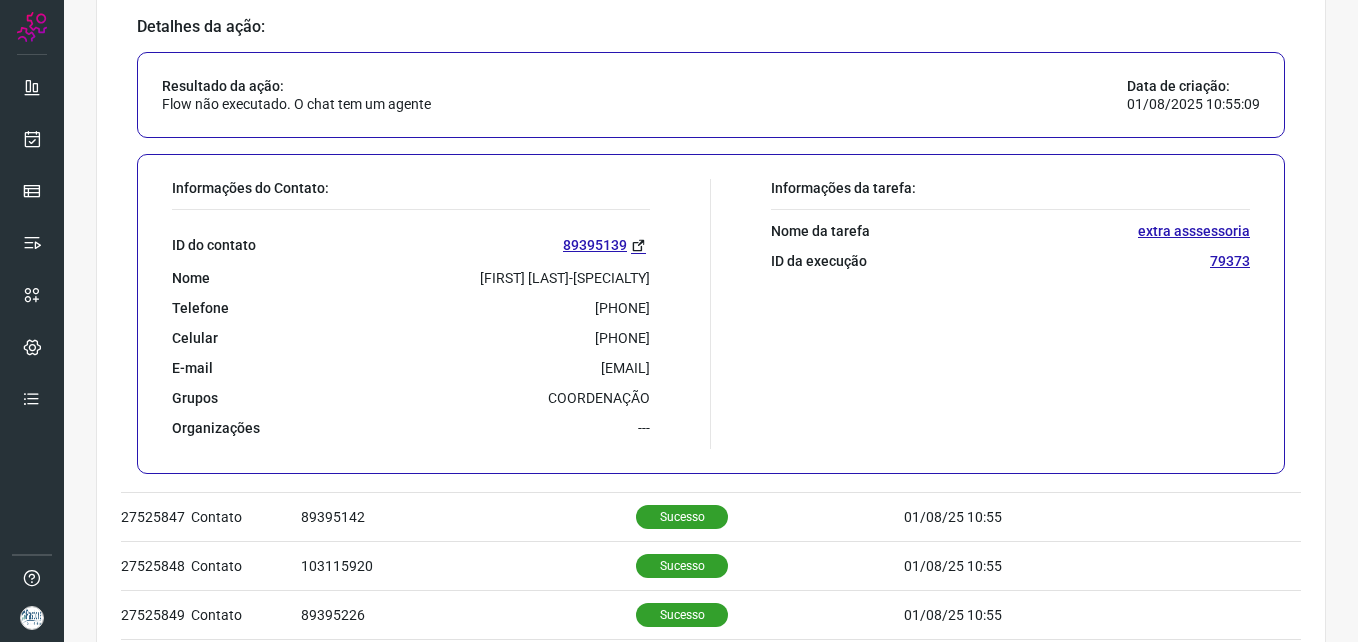 drag, startPoint x: 453, startPoint y: 273, endPoint x: 651, endPoint y: 281, distance: 198.16154 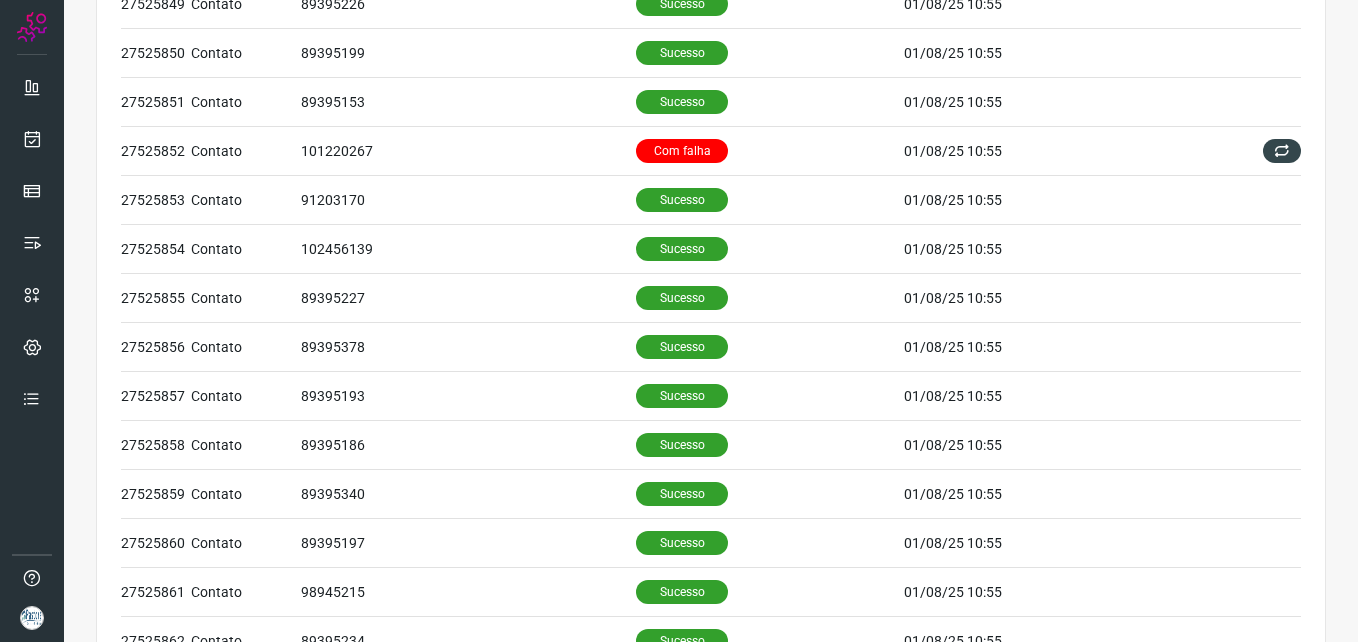 scroll, scrollTop: 1021, scrollLeft: 0, axis: vertical 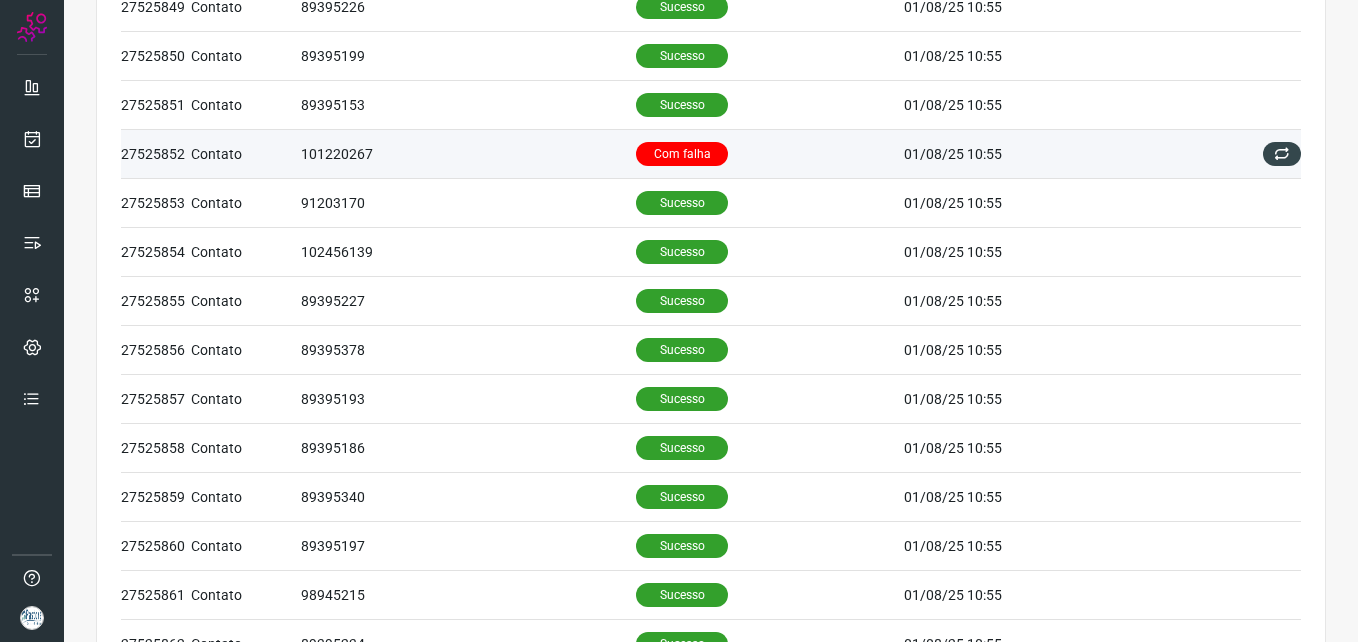 click on "Com falha" at bounding box center (770, 153) 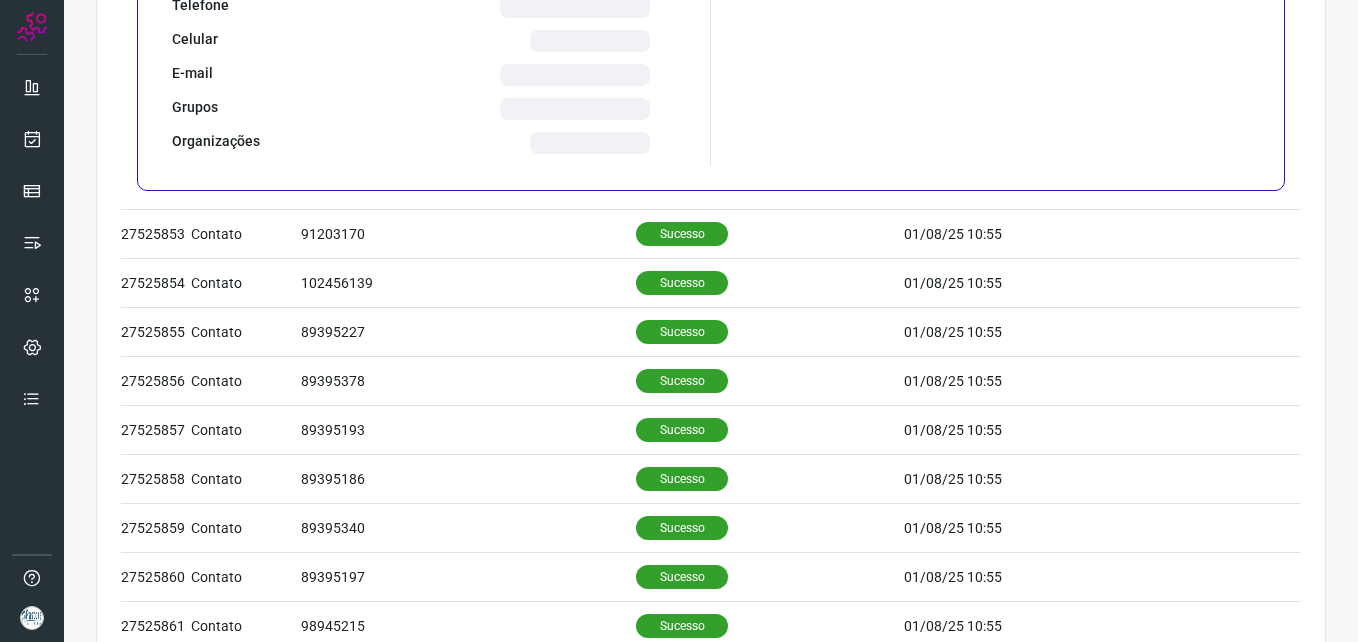 scroll, scrollTop: 535, scrollLeft: 0, axis: vertical 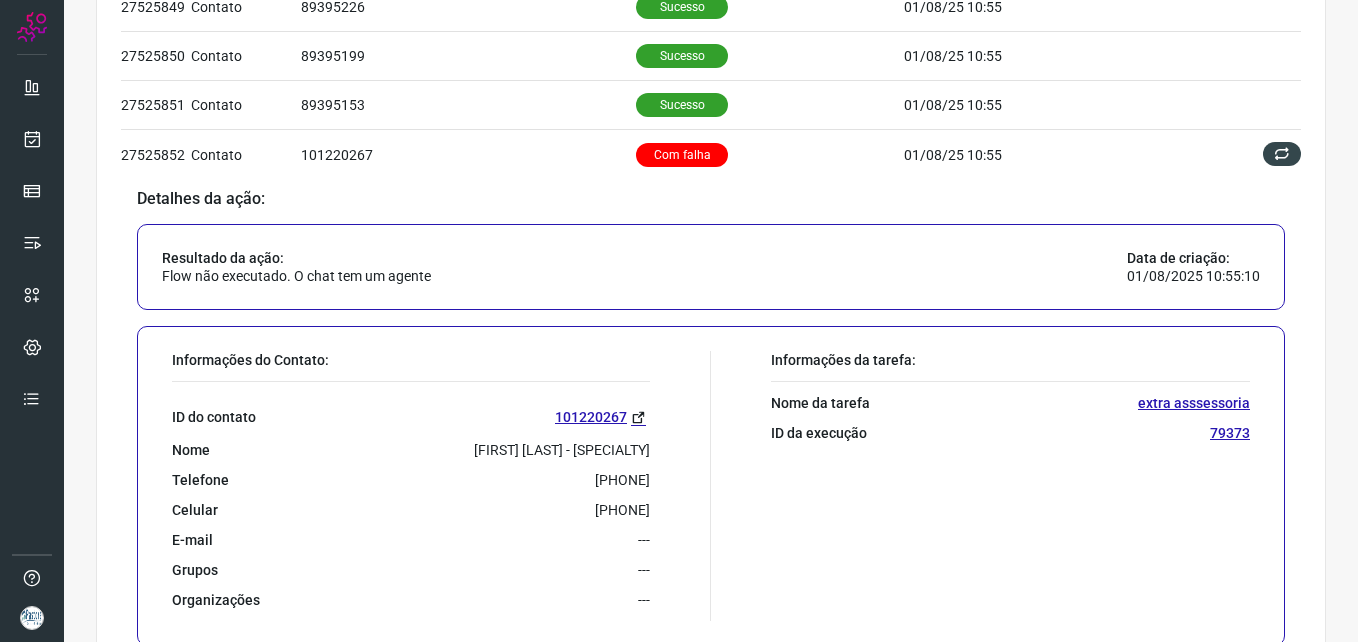 drag, startPoint x: 443, startPoint y: 441, endPoint x: 652, endPoint y: 447, distance: 209.0861 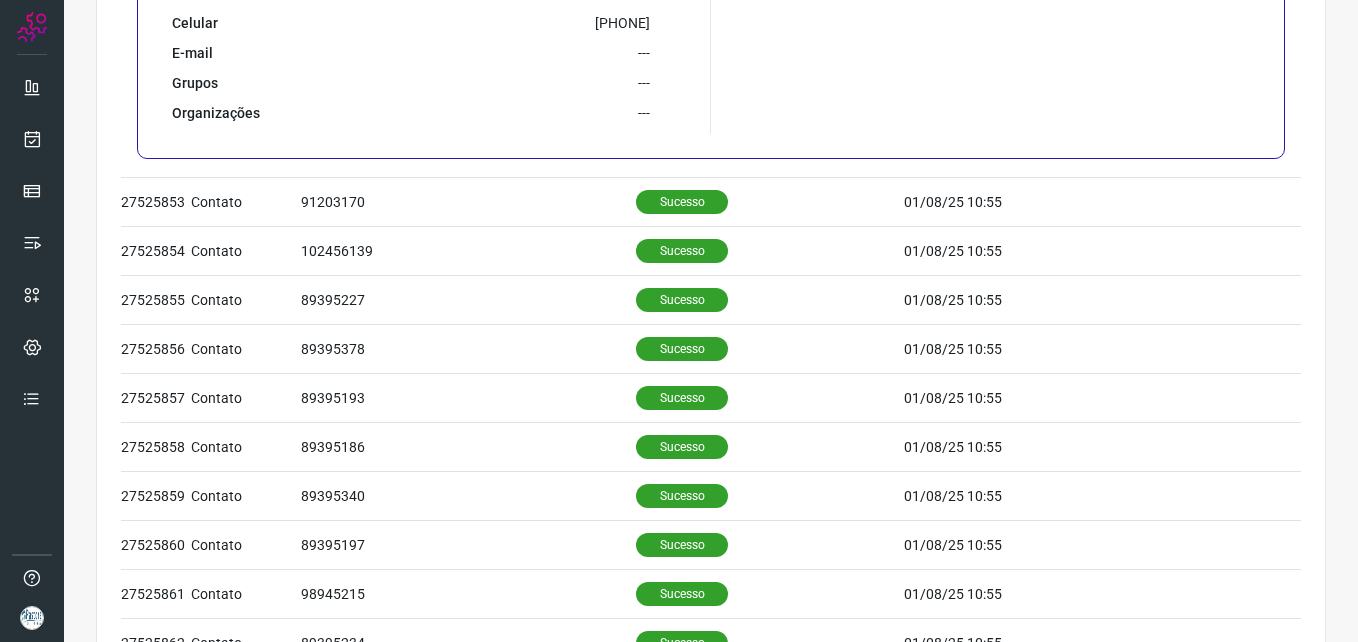 scroll, scrollTop: 1360, scrollLeft: 0, axis: vertical 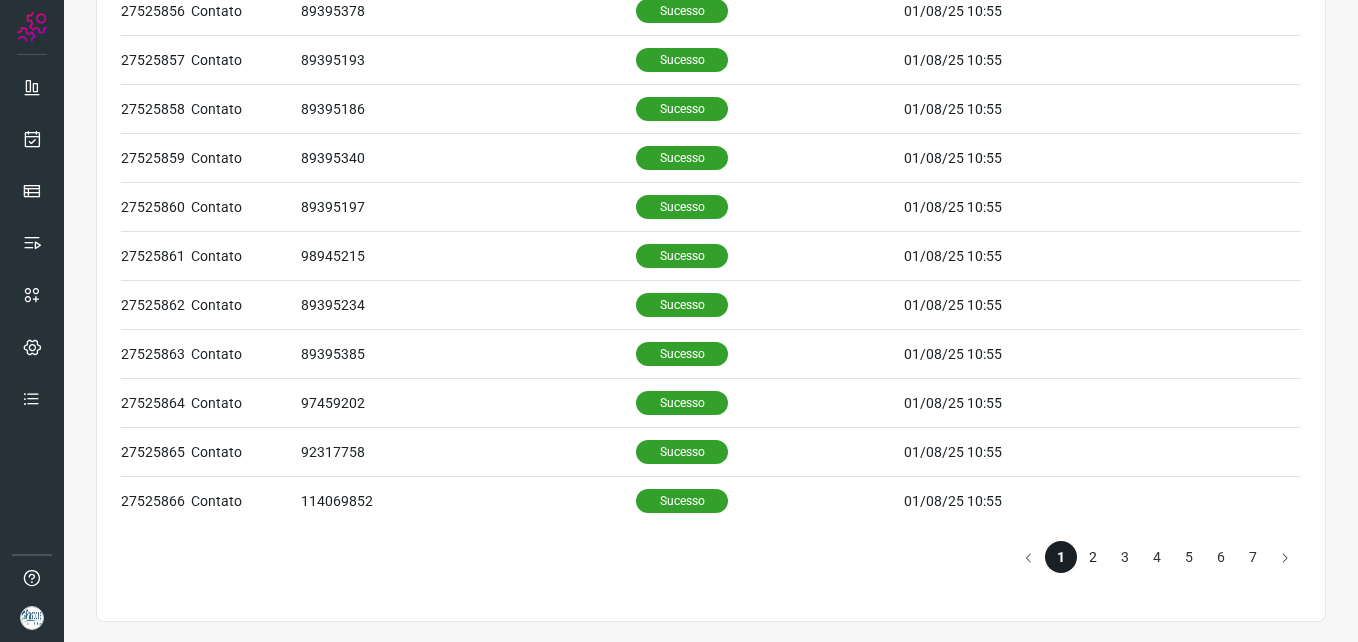 click on "2" 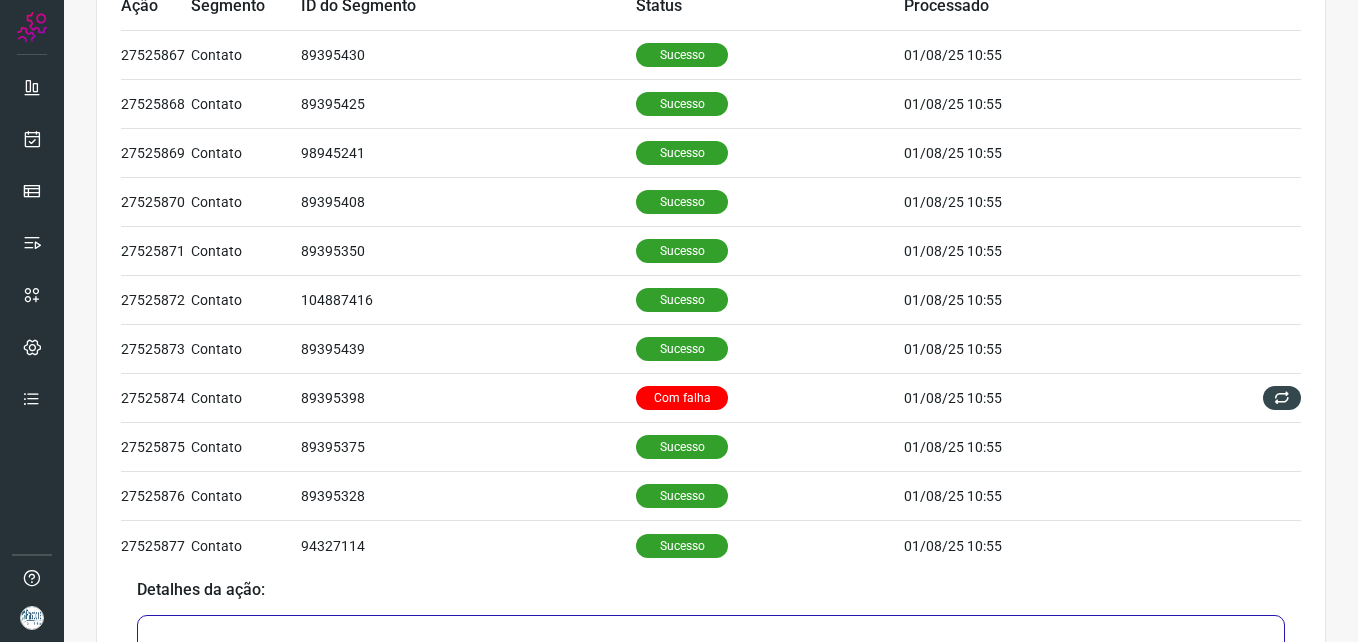 scroll, scrollTop: 0, scrollLeft: 0, axis: both 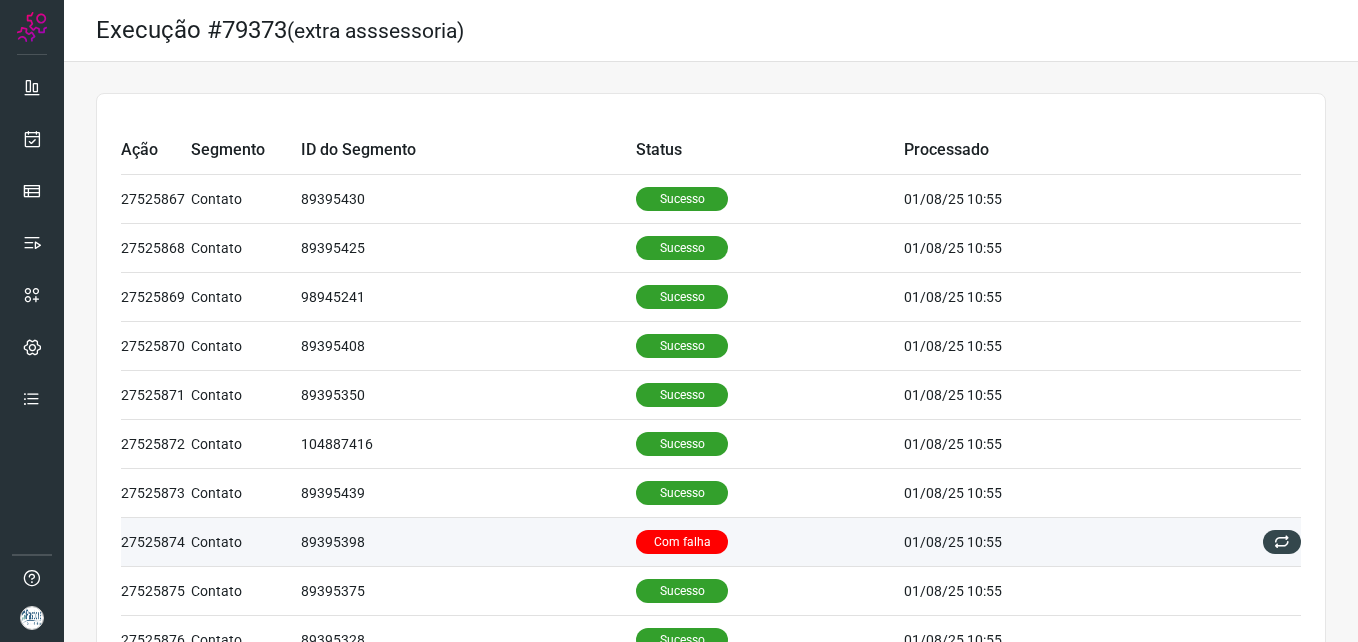 click on "01/08/25 10:55" at bounding box center [1047, 542] 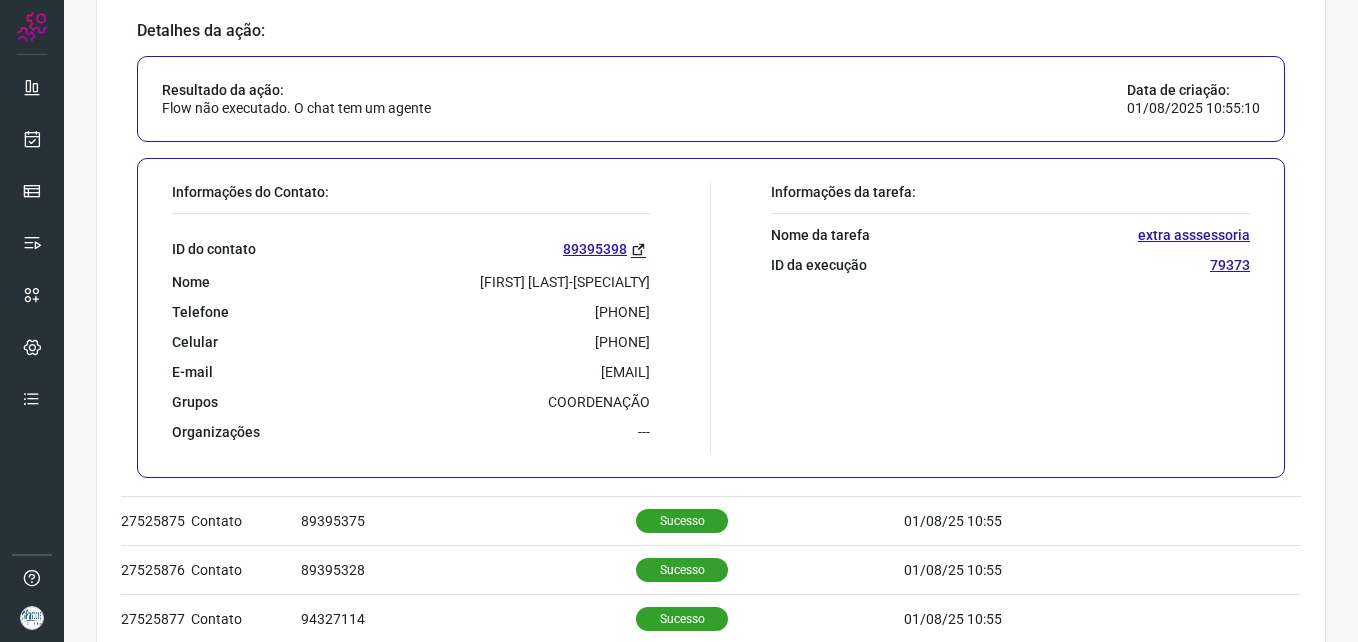 scroll, scrollTop: 566, scrollLeft: 0, axis: vertical 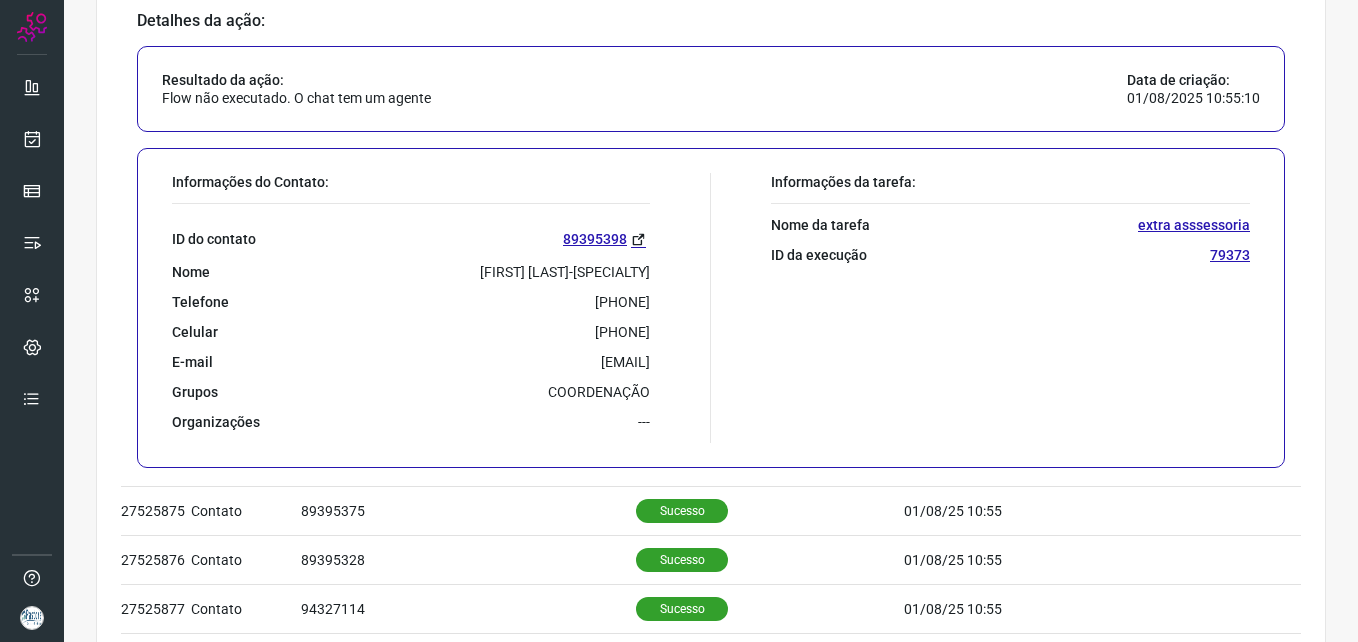 drag, startPoint x: 440, startPoint y: 269, endPoint x: 647, endPoint y: 267, distance: 207.00966 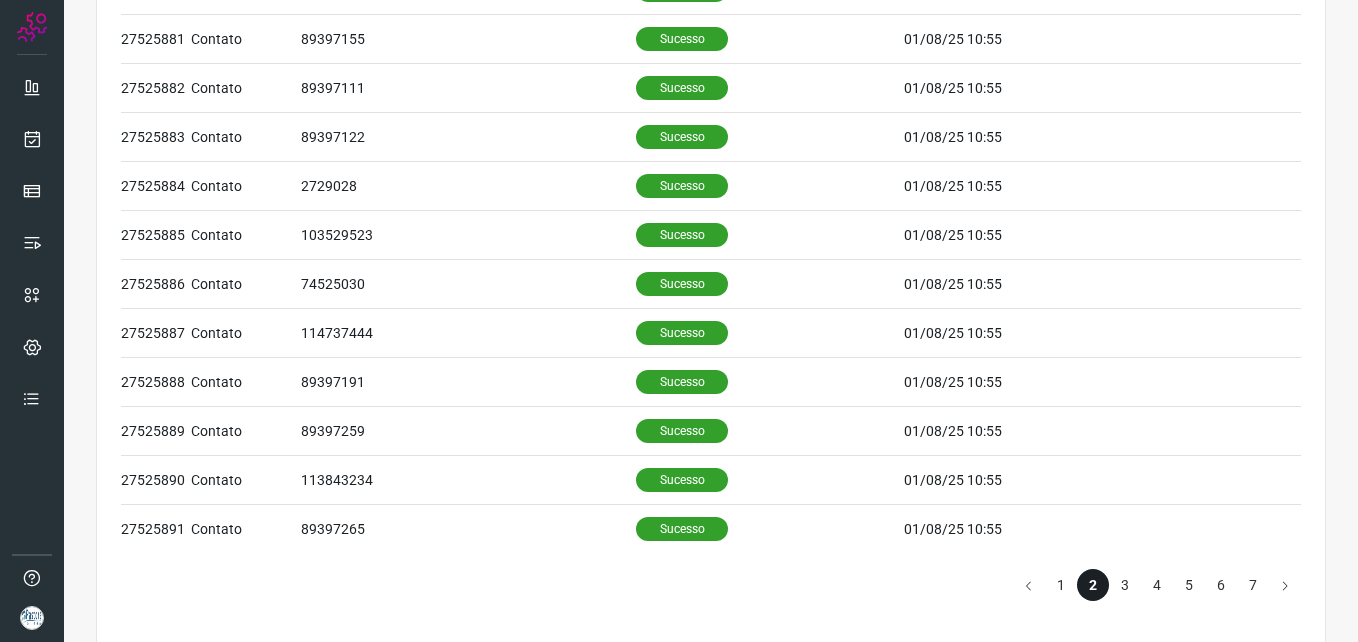 scroll, scrollTop: 1360, scrollLeft: 0, axis: vertical 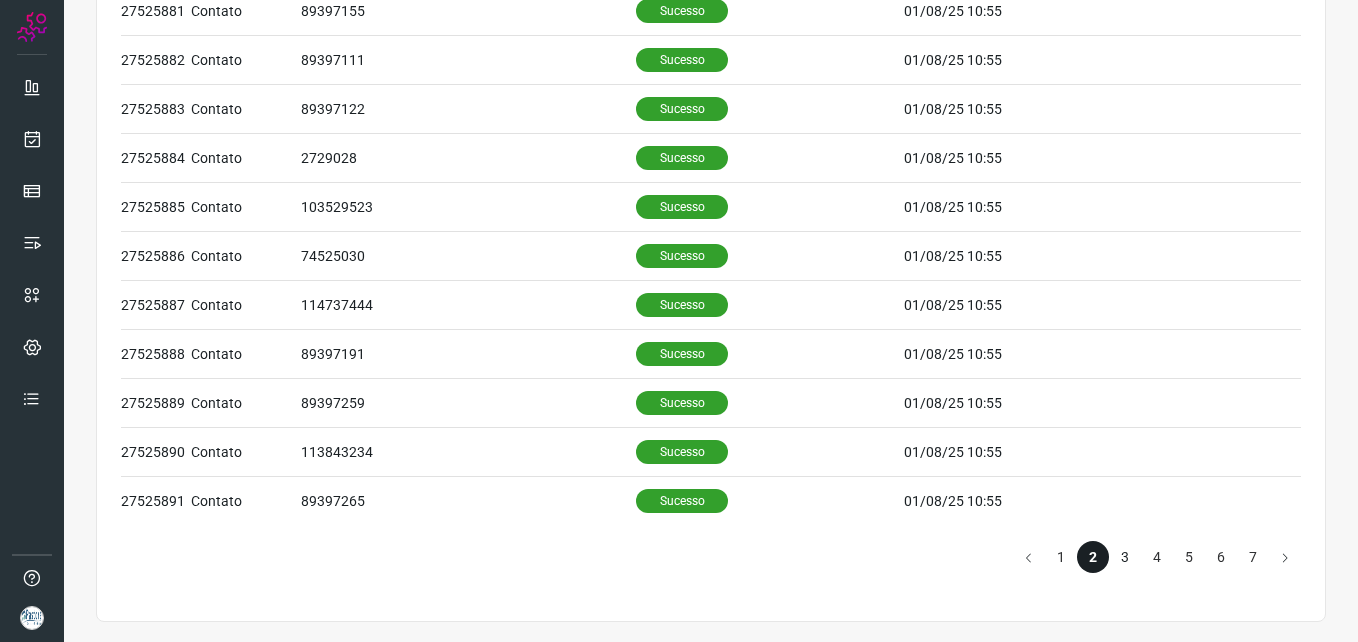 click on "3" 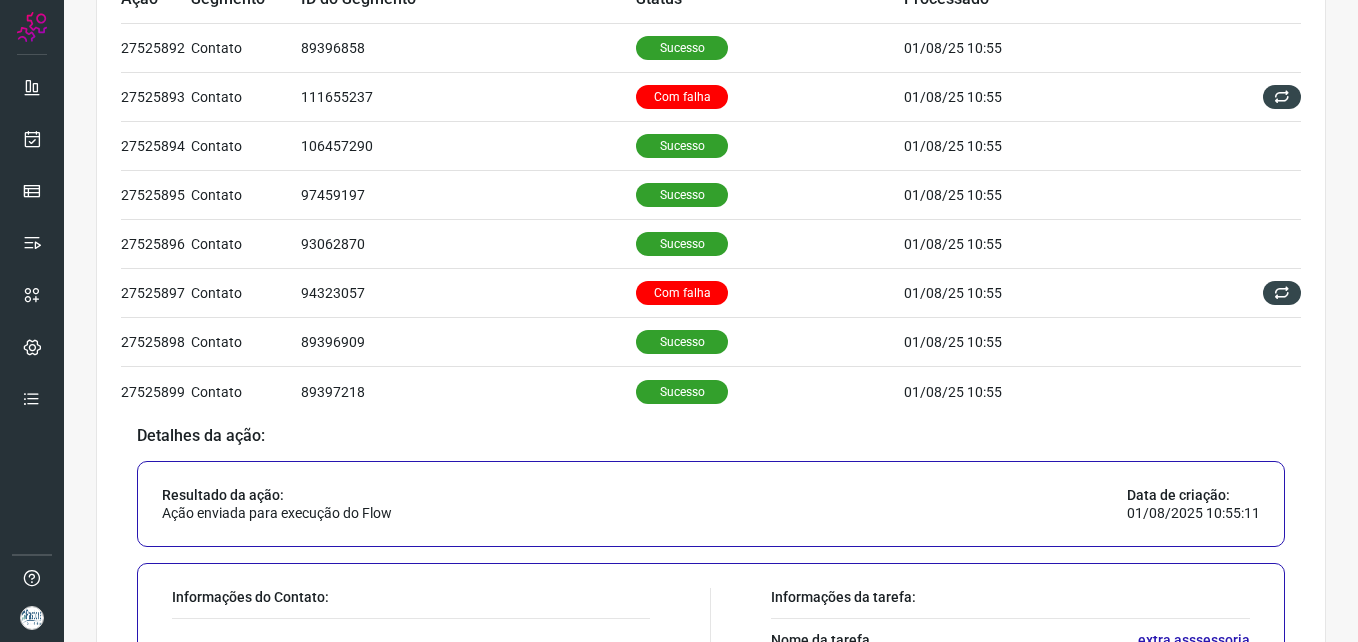 scroll, scrollTop: 0, scrollLeft: 0, axis: both 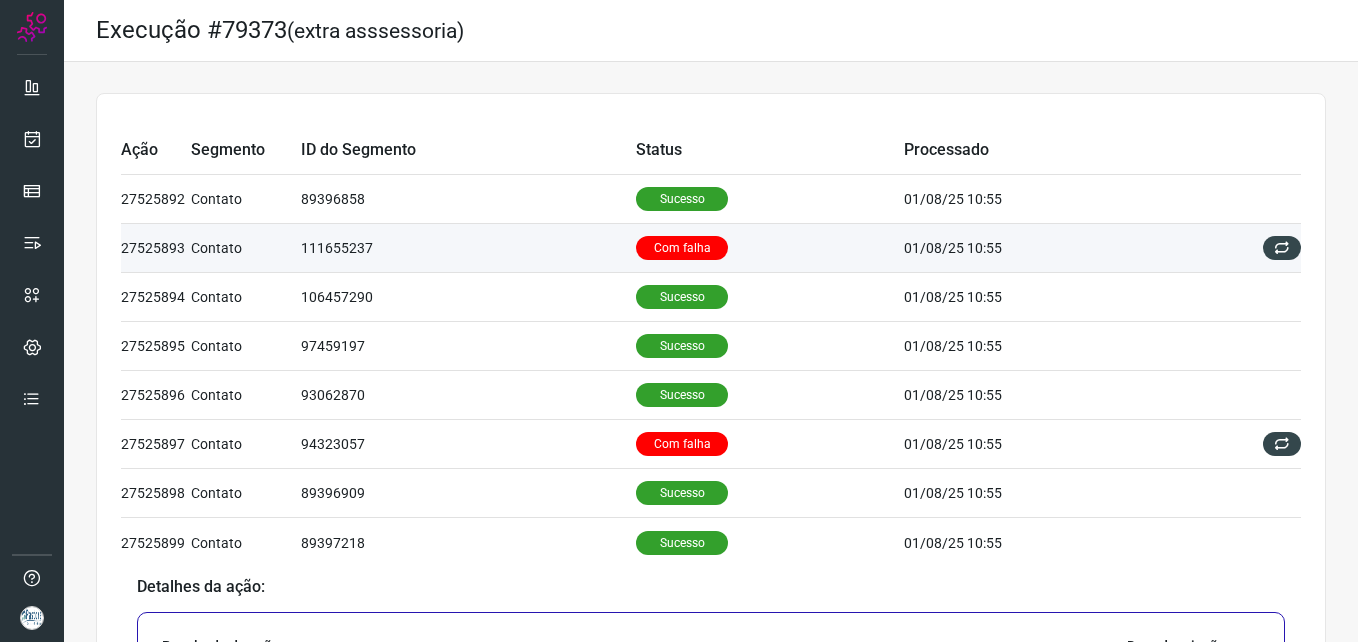 click on "Com falha" at bounding box center (770, 248) 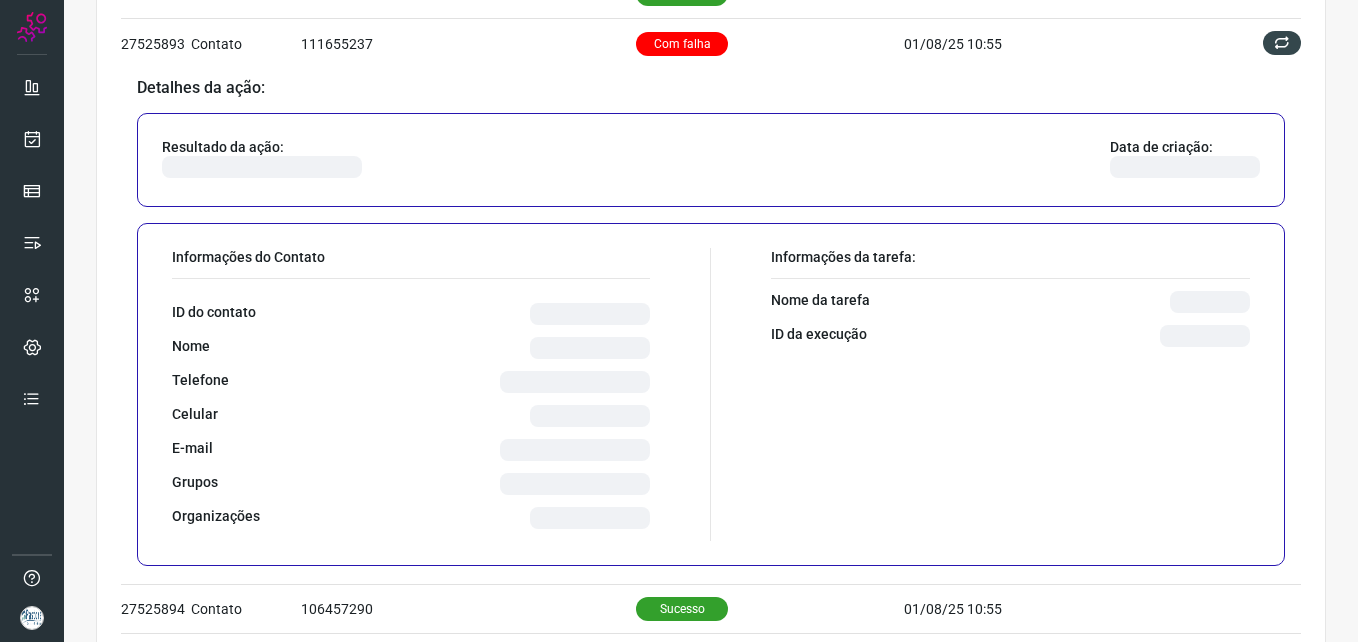 scroll, scrollTop: 215, scrollLeft: 0, axis: vertical 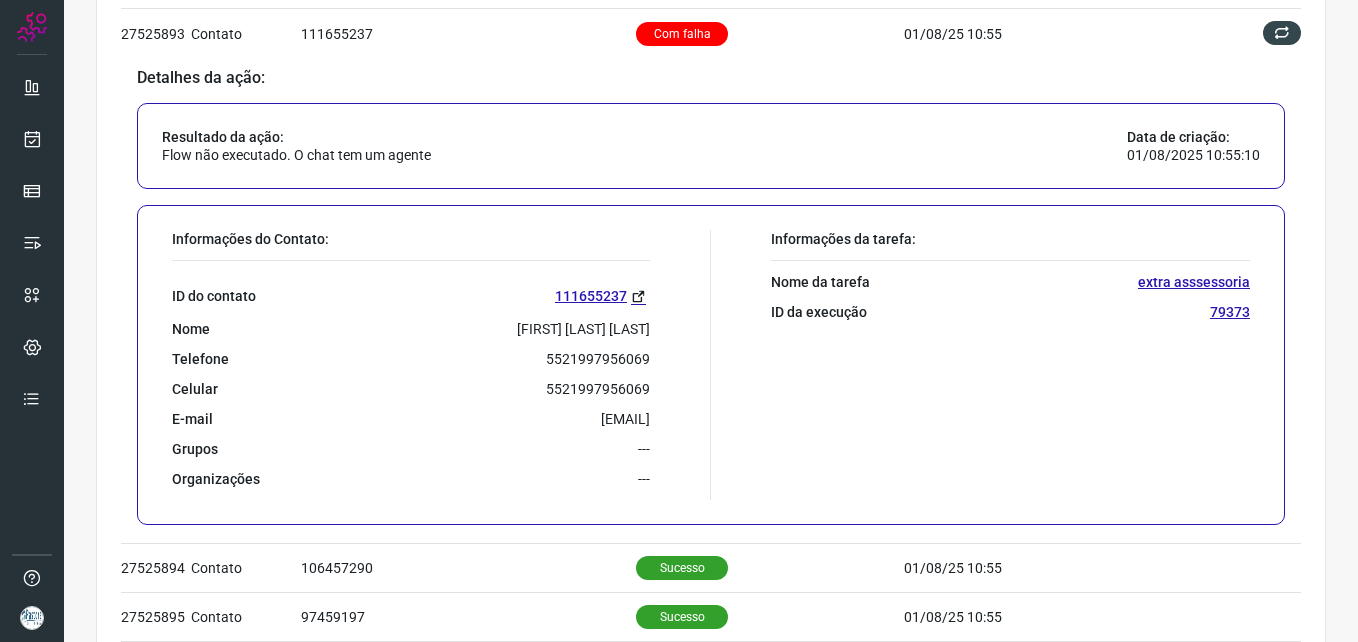 drag, startPoint x: 411, startPoint y: 327, endPoint x: 649, endPoint y: 331, distance: 238.03362 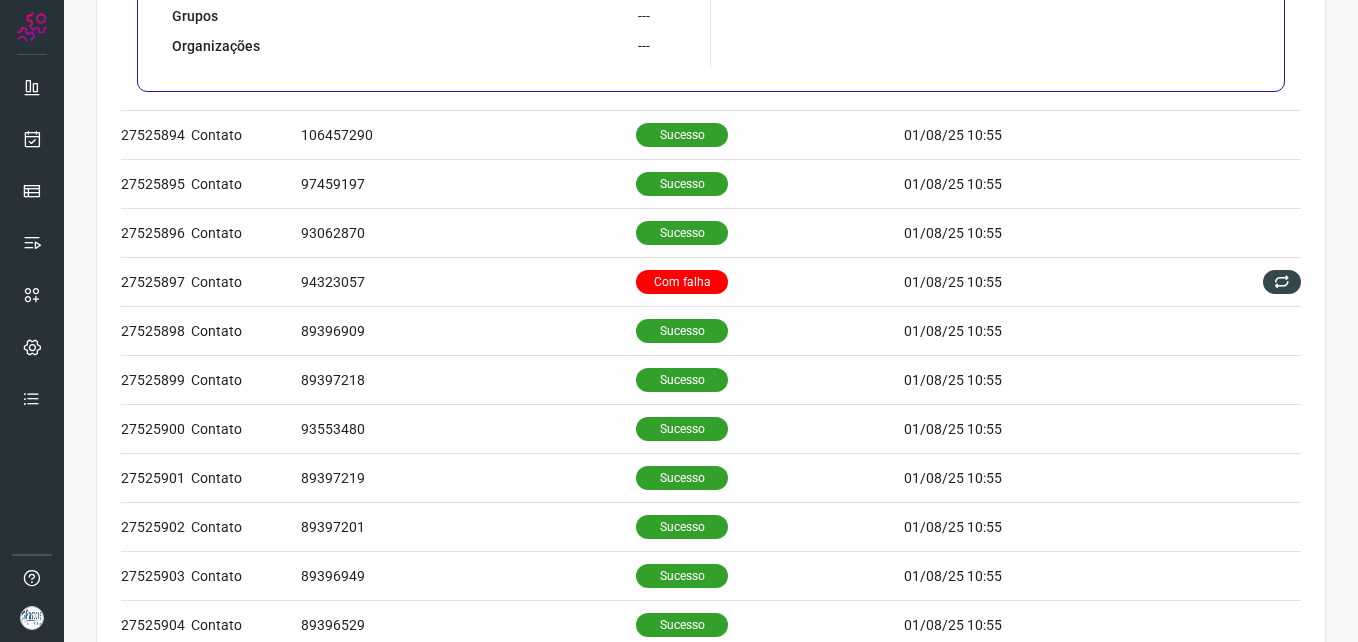scroll, scrollTop: 695, scrollLeft: 0, axis: vertical 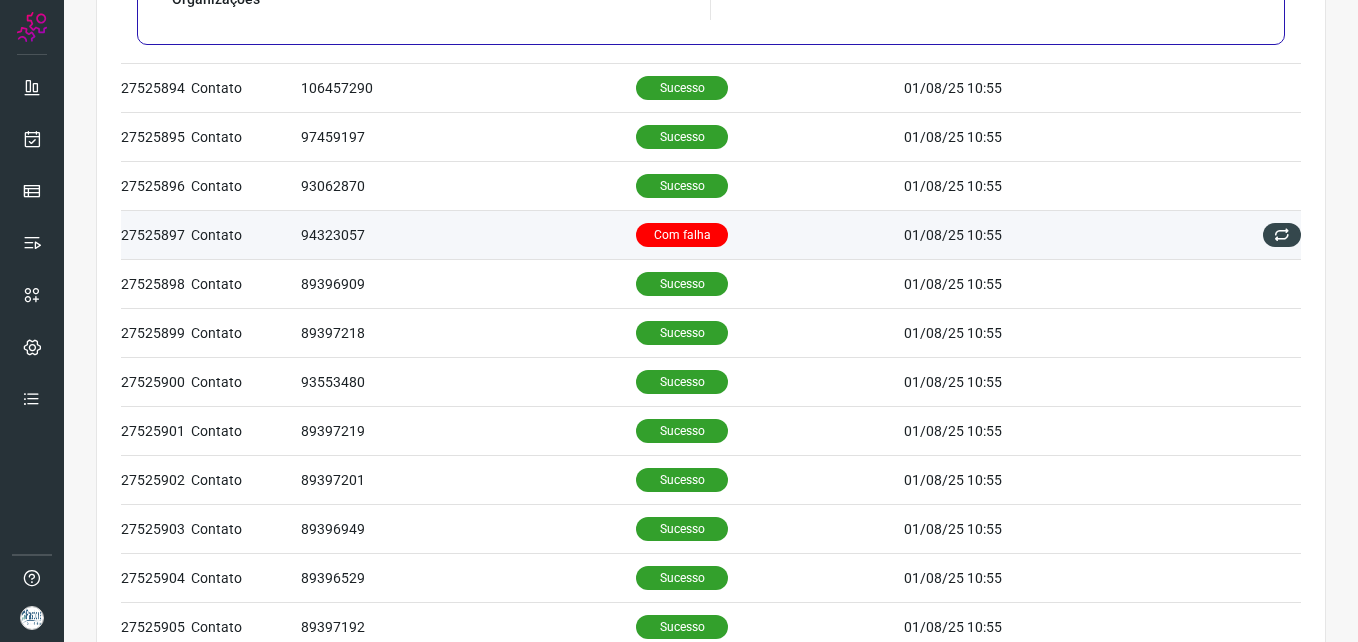 click on "01/08/25 10:55" at bounding box center (1047, 234) 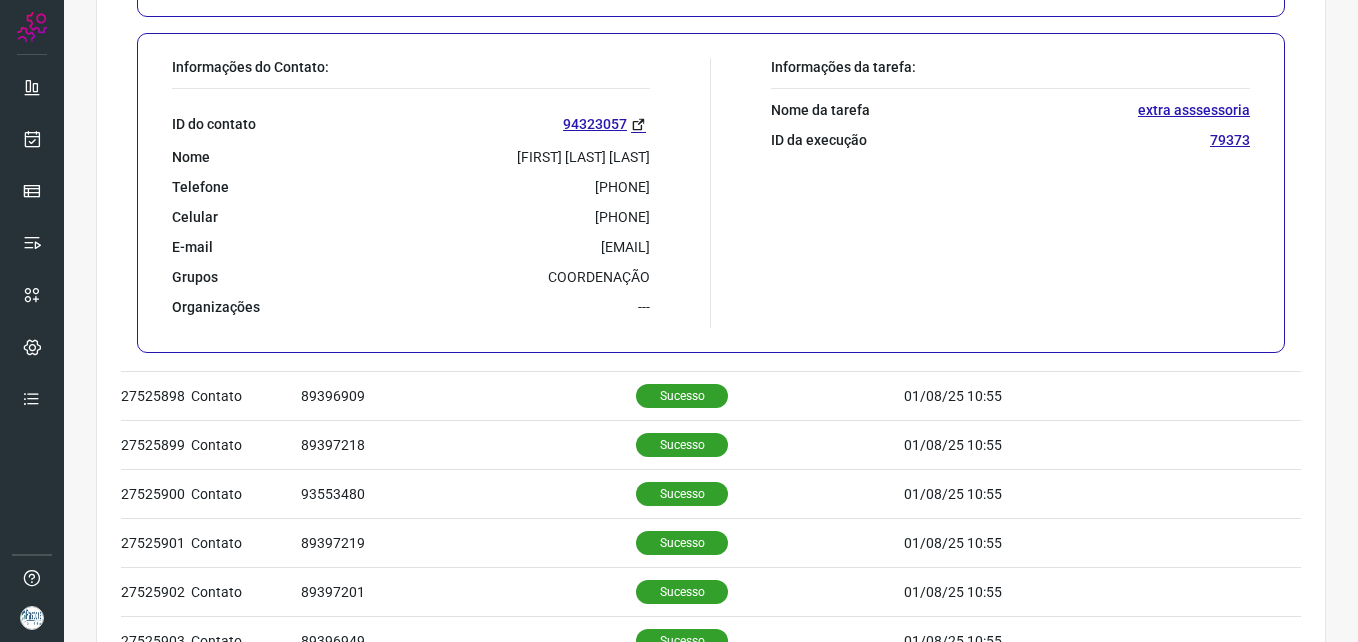 scroll, scrollTop: 586, scrollLeft: 0, axis: vertical 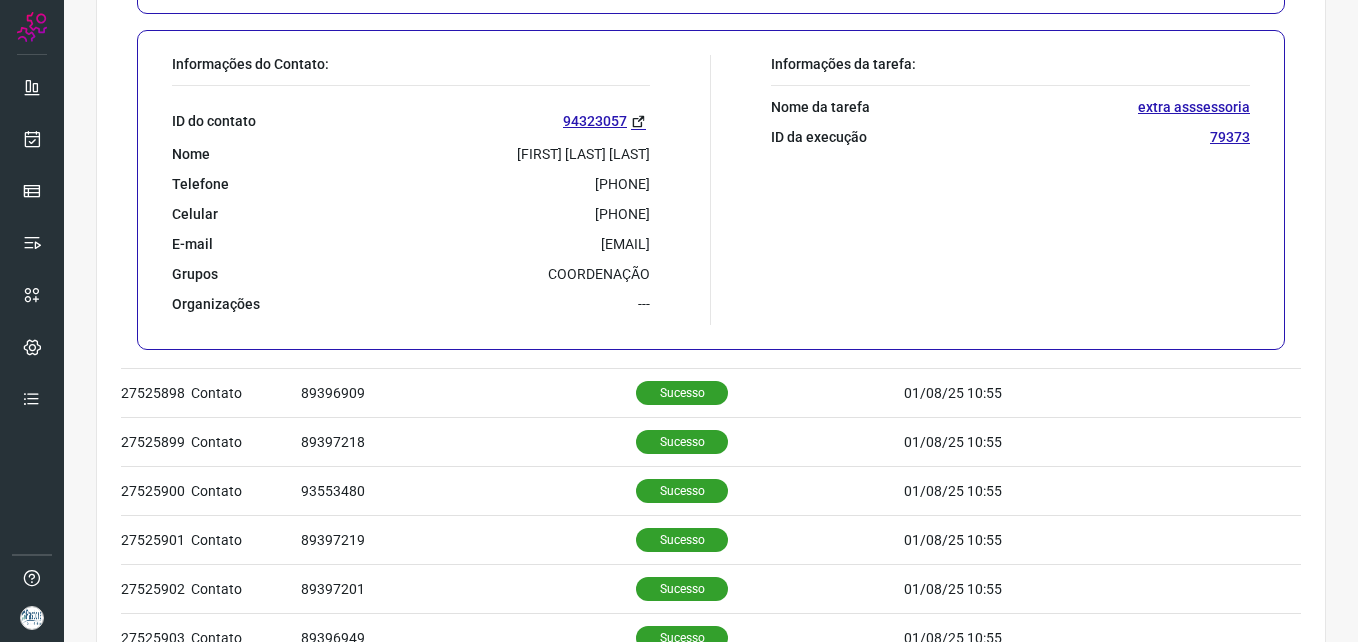 drag, startPoint x: 430, startPoint y: 153, endPoint x: 675, endPoint y: 160, distance: 245.09998 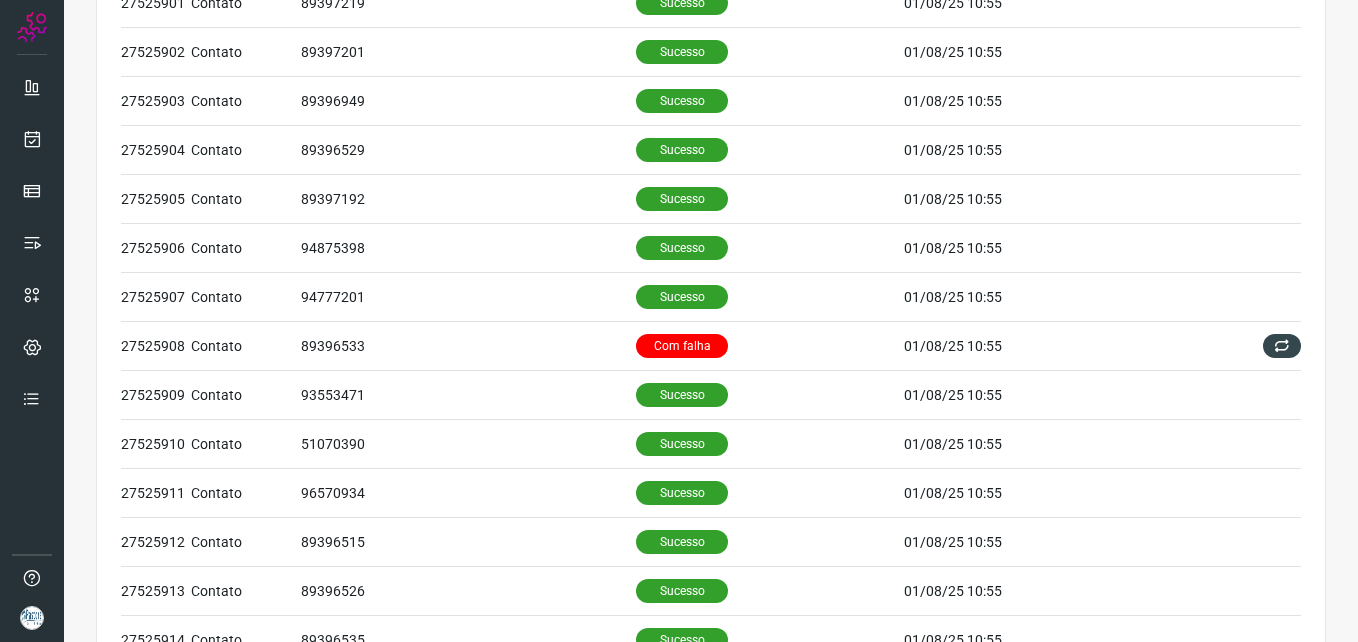 scroll, scrollTop: 1360, scrollLeft: 0, axis: vertical 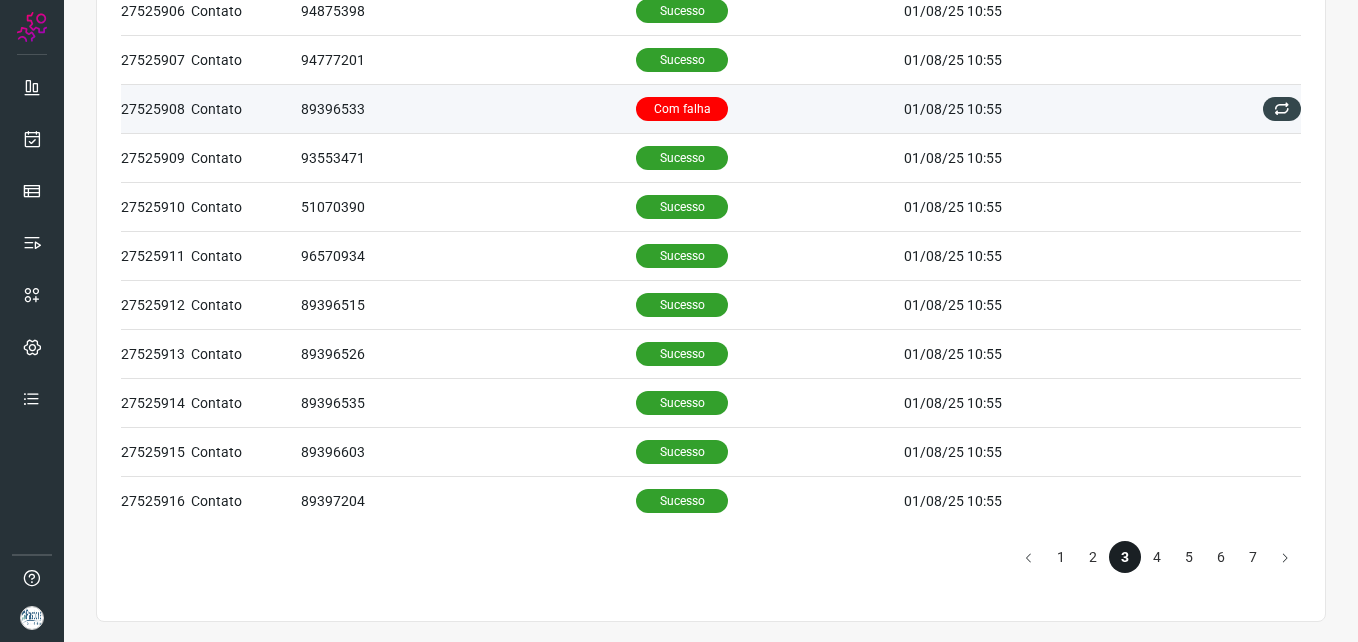click on "Com falha" at bounding box center [770, 108] 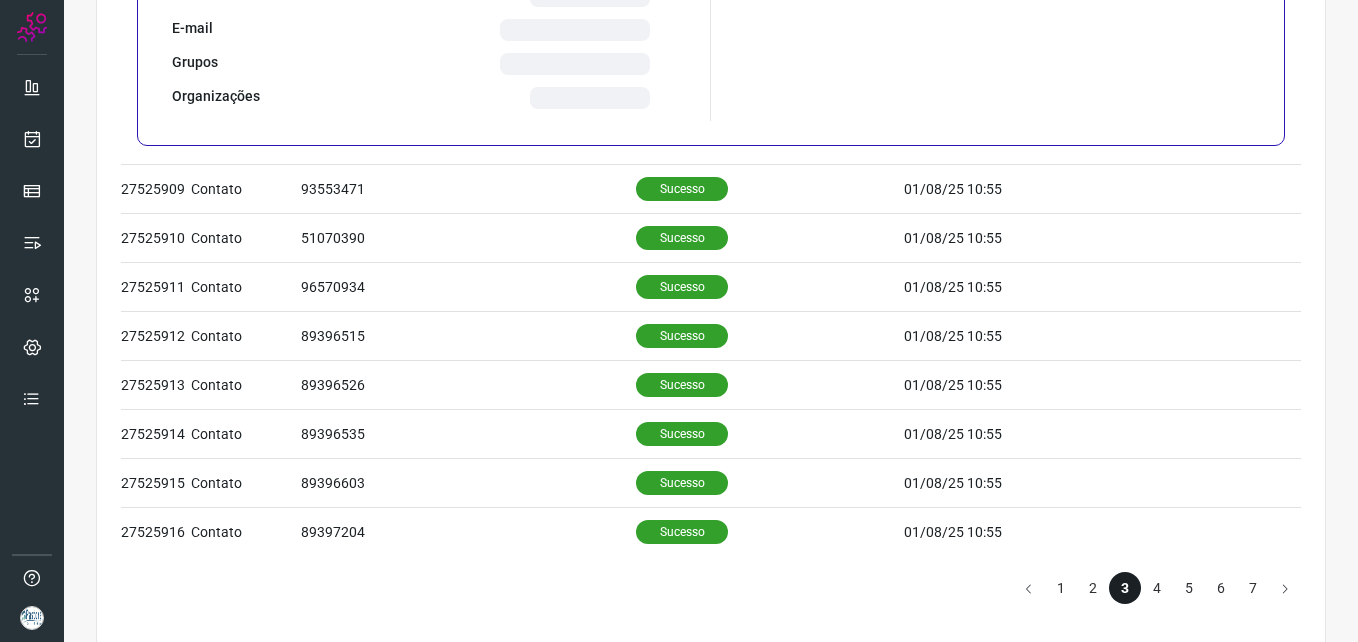 scroll, scrollTop: 874, scrollLeft: 0, axis: vertical 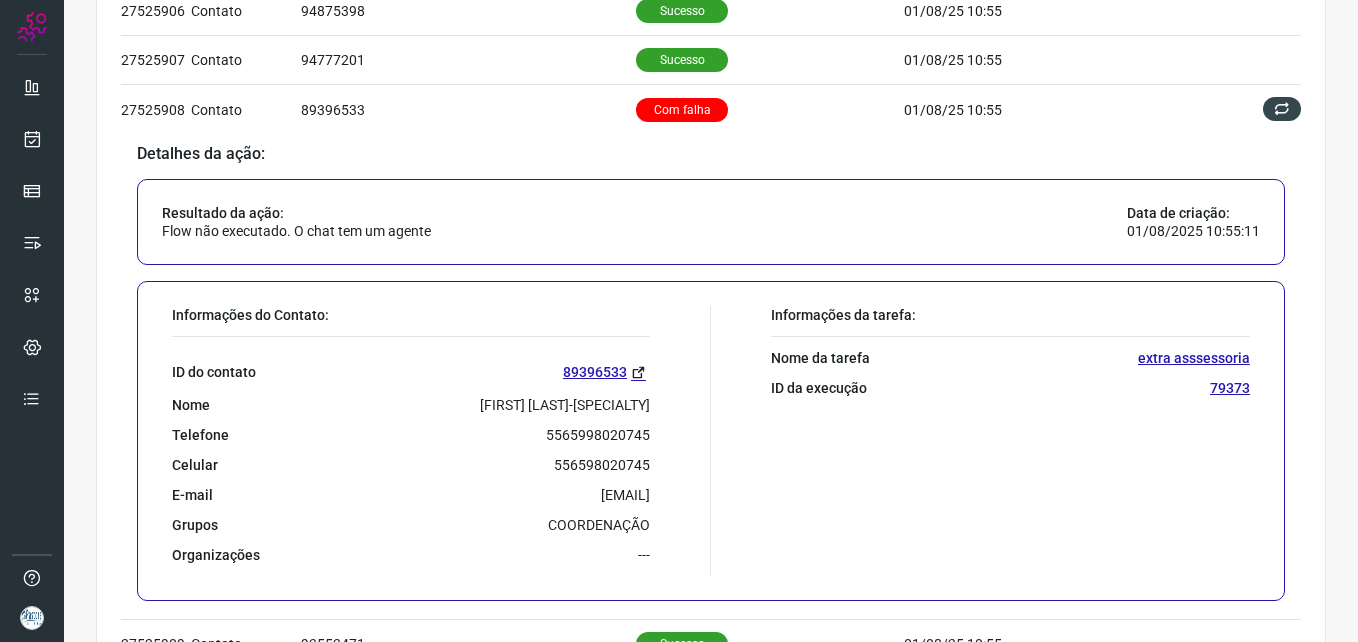 drag, startPoint x: 302, startPoint y: 405, endPoint x: 654, endPoint y: 400, distance: 352.03552 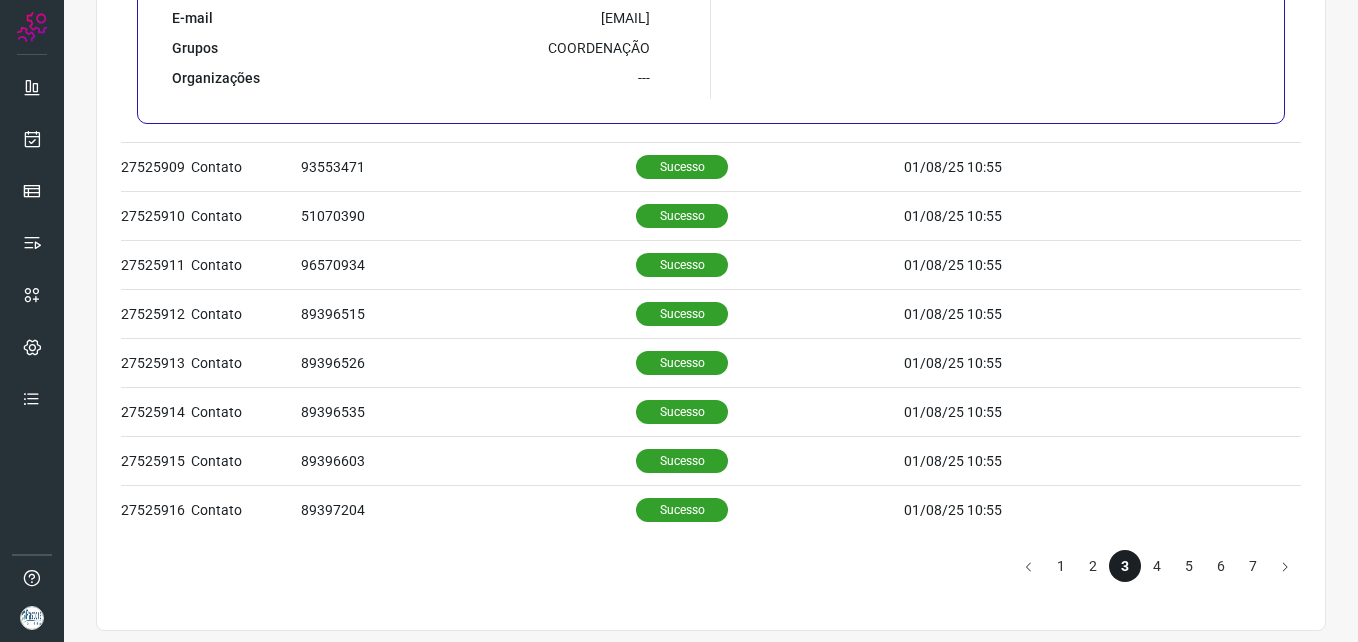 scroll, scrollTop: 1360, scrollLeft: 0, axis: vertical 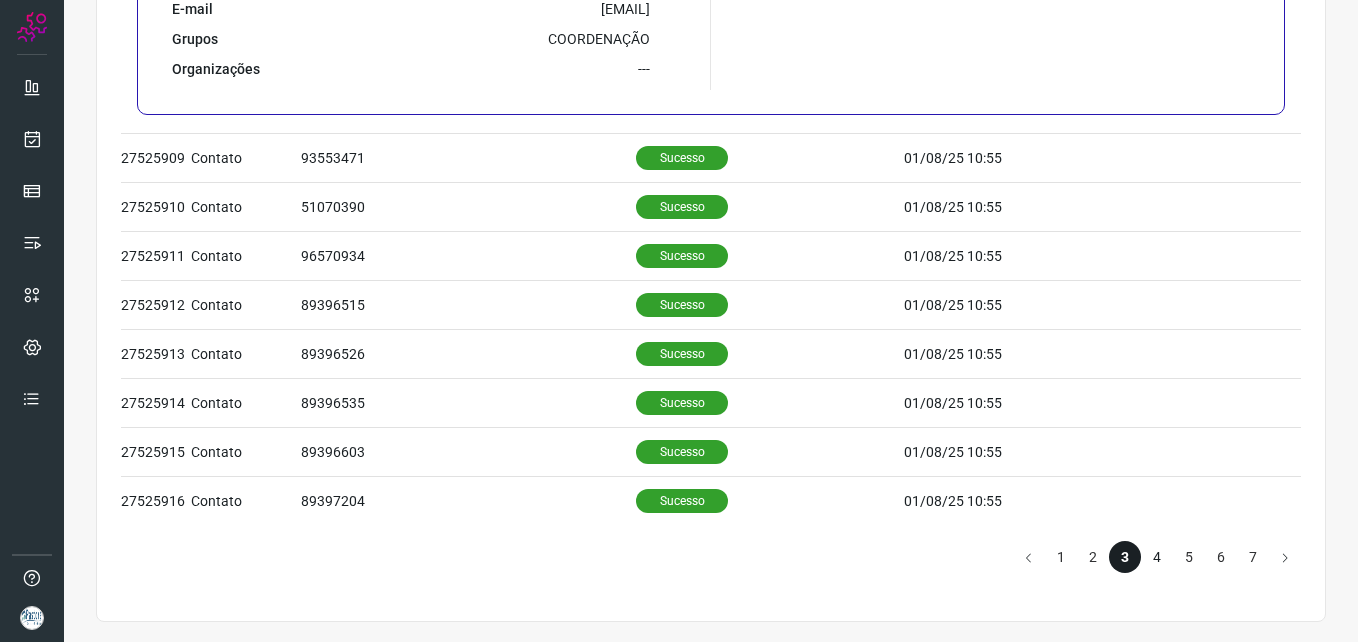 click on "4" 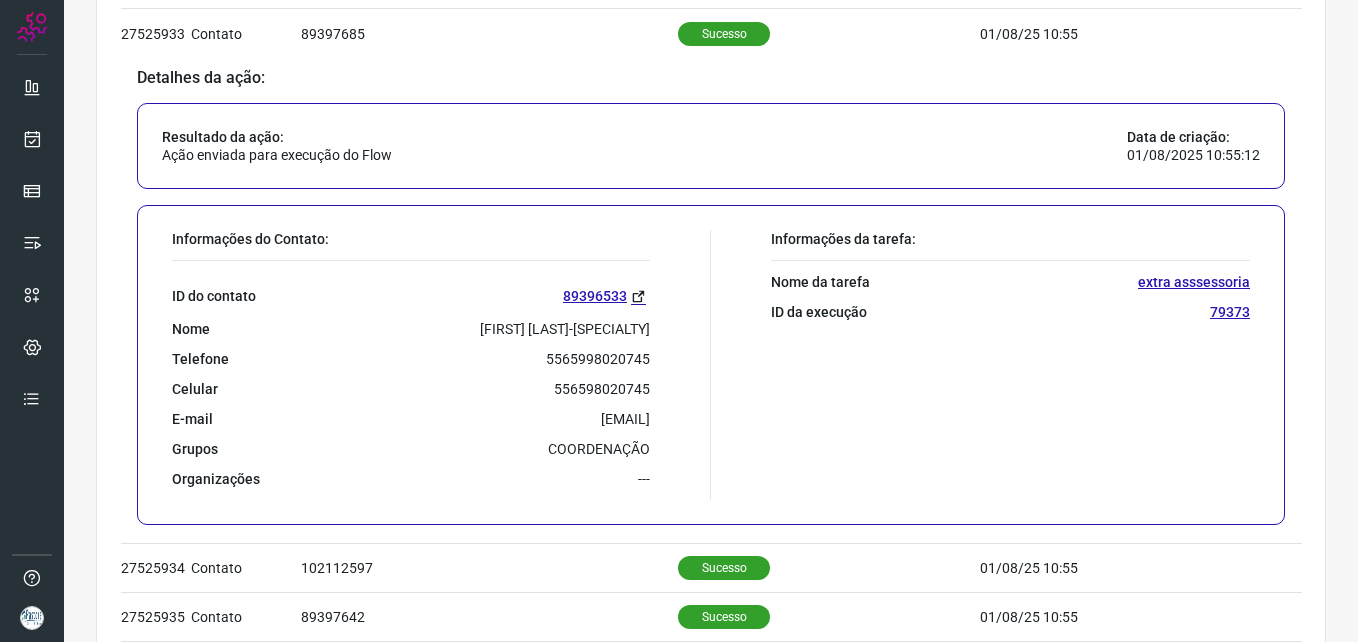 scroll, scrollTop: 1360, scrollLeft: 0, axis: vertical 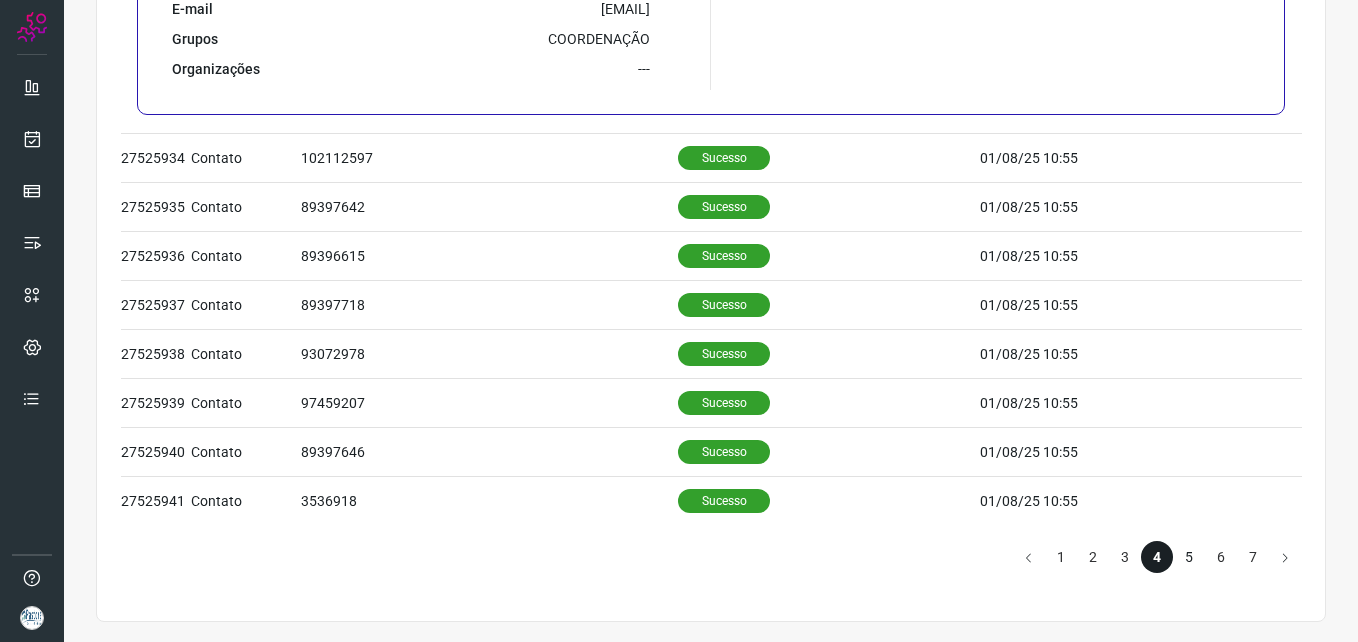 click on "5" 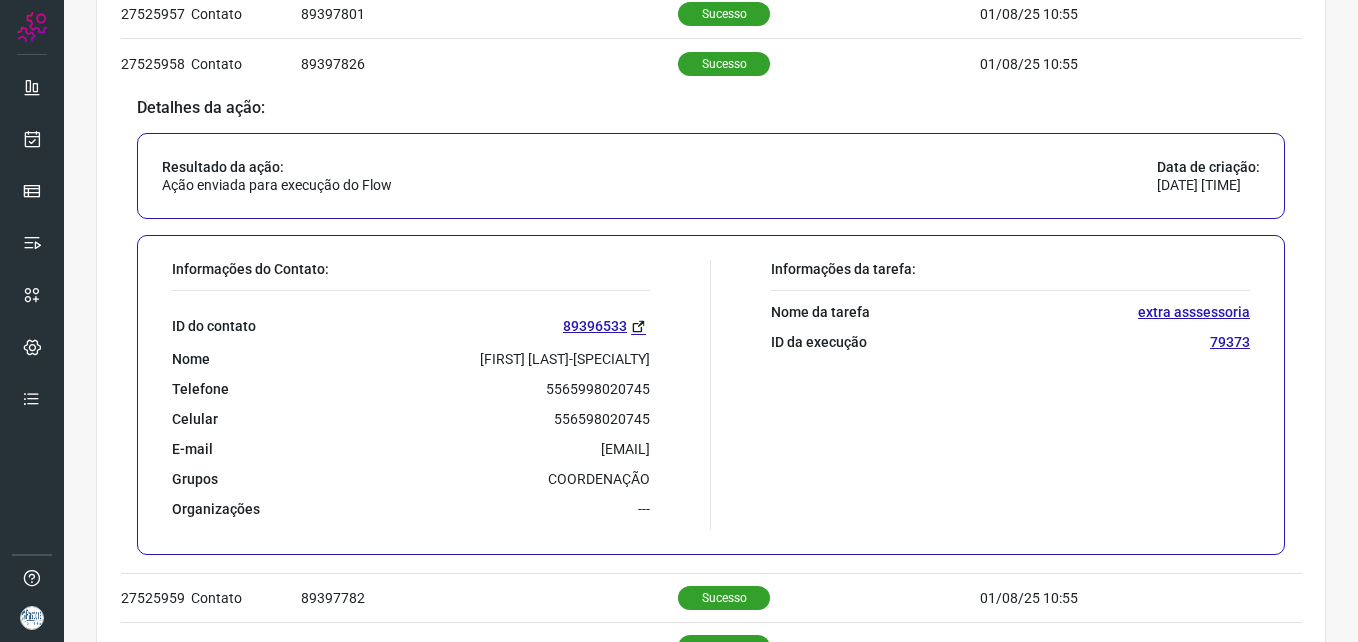 scroll, scrollTop: 1098, scrollLeft: 0, axis: vertical 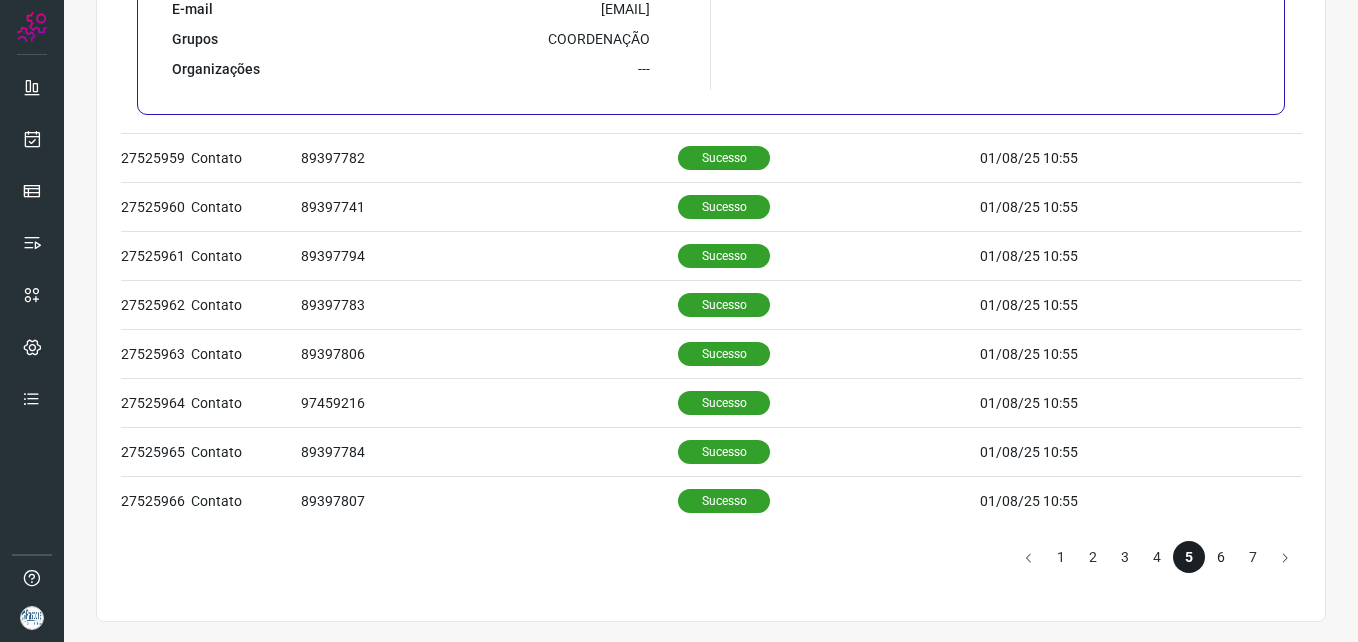 click on "6" 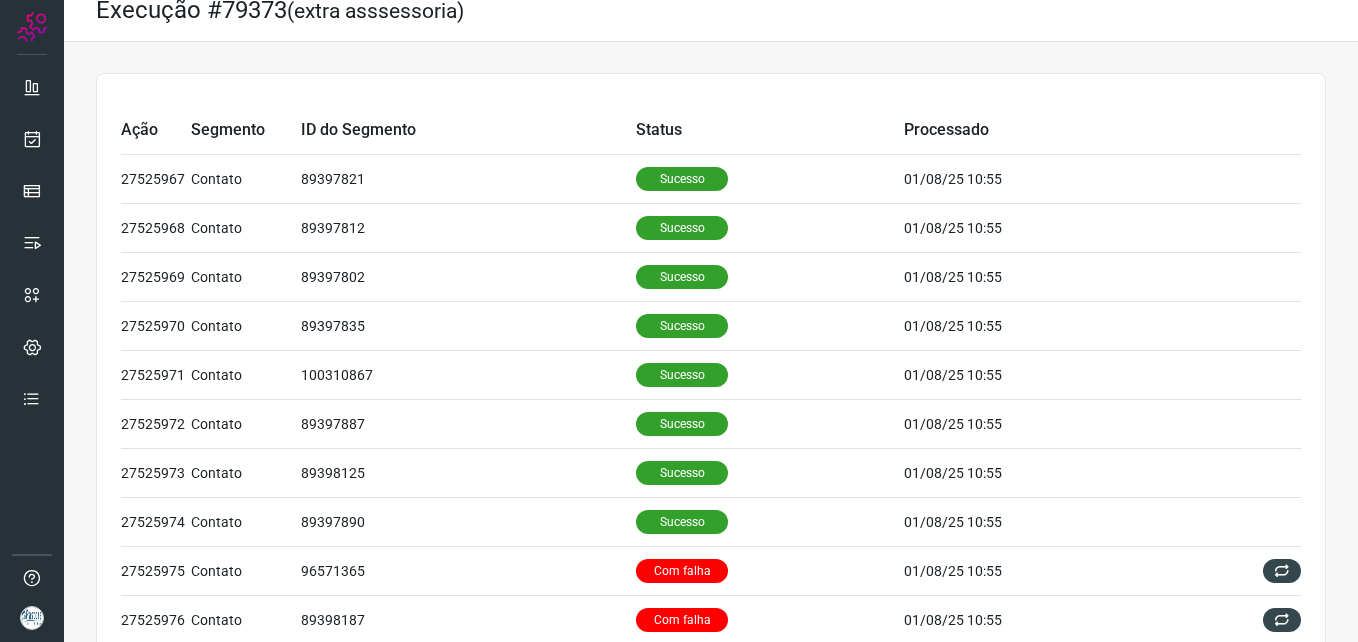 scroll, scrollTop: 30, scrollLeft: 0, axis: vertical 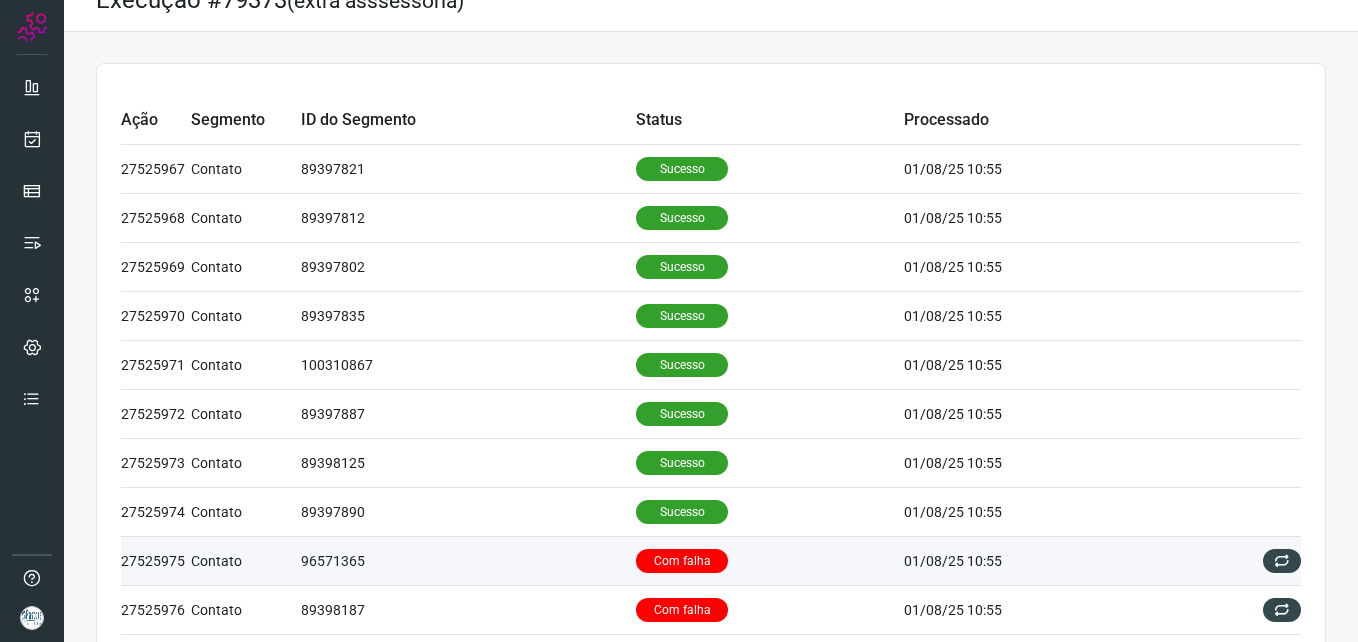 click on "01/08/25 10:55" at bounding box center (1047, 561) 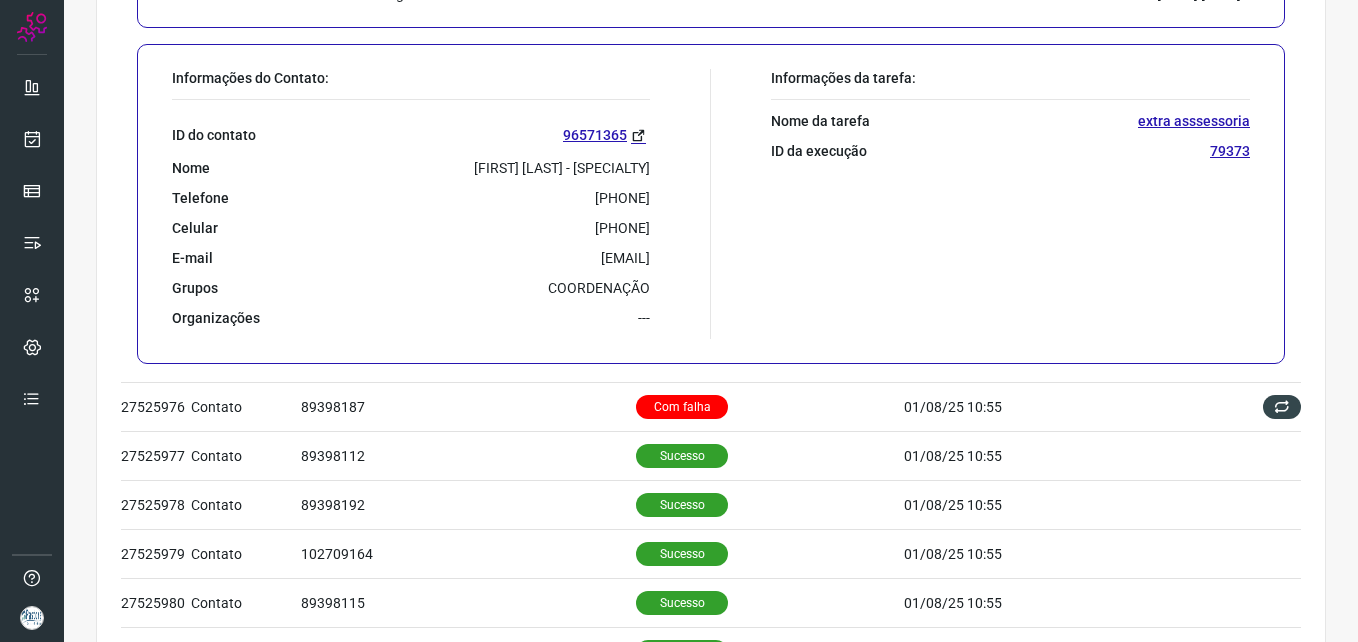 scroll, scrollTop: 729, scrollLeft: 0, axis: vertical 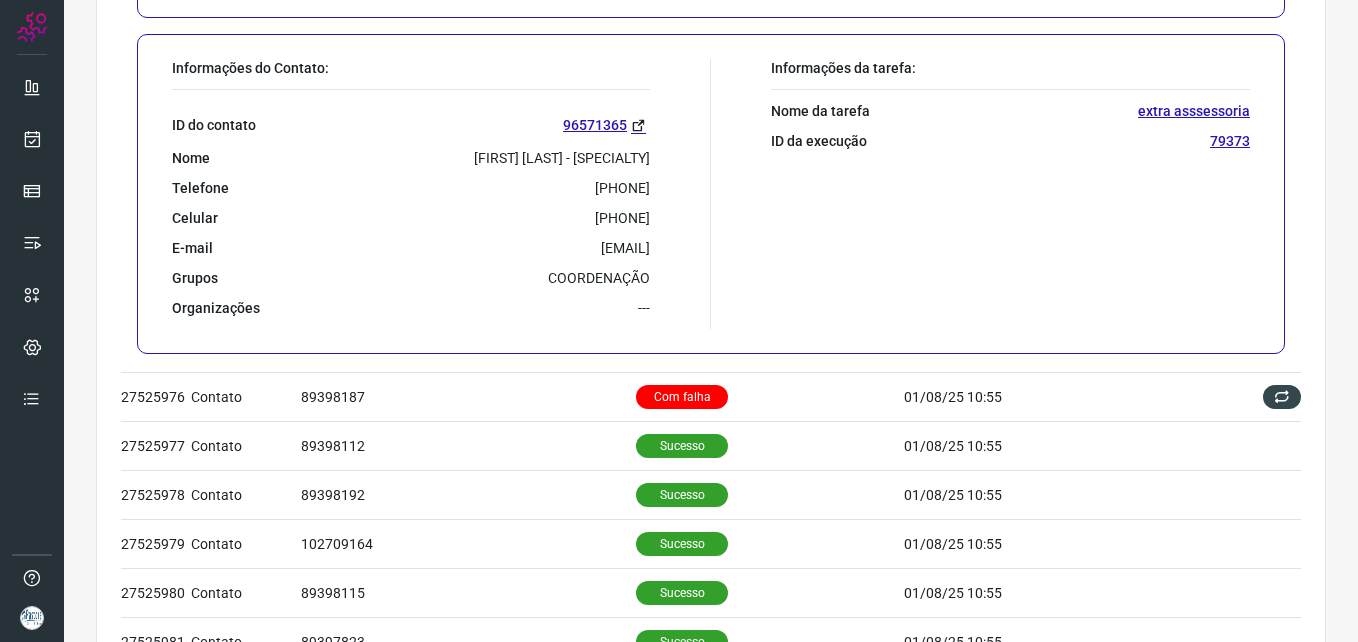 drag, startPoint x: 437, startPoint y: 158, endPoint x: 649, endPoint y: 158, distance: 212 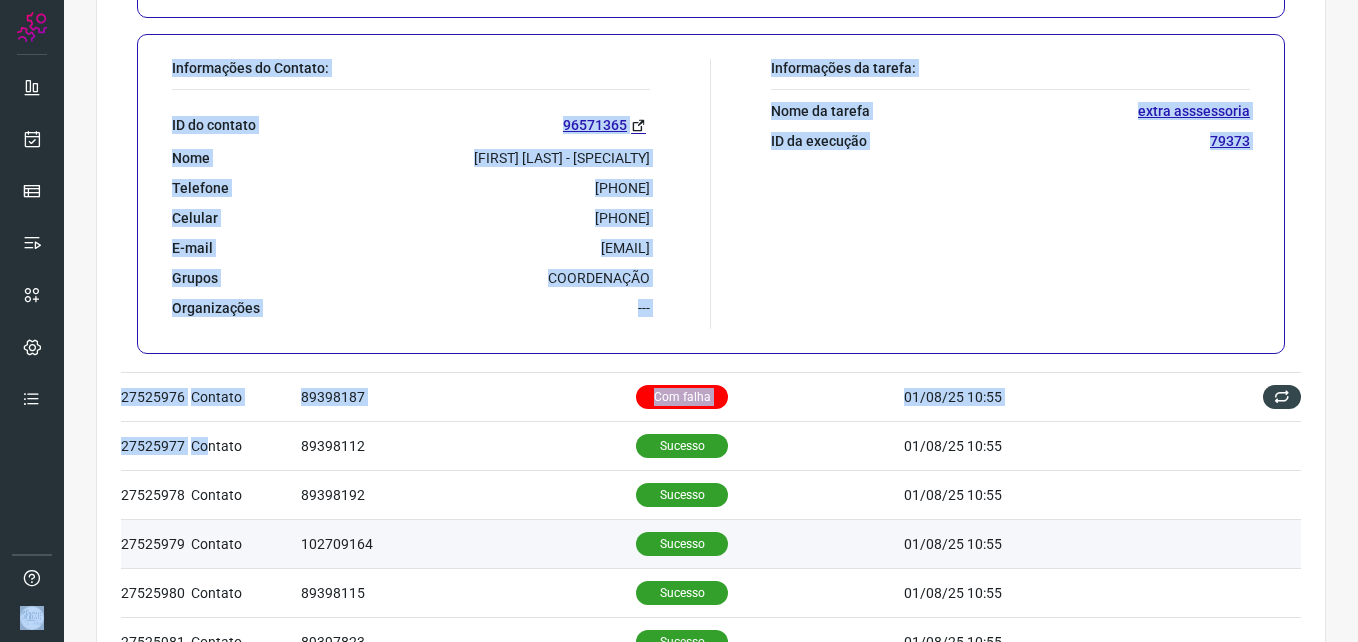 drag, startPoint x: 207, startPoint y: 434, endPoint x: 347, endPoint y: 553, distance: 183.74167 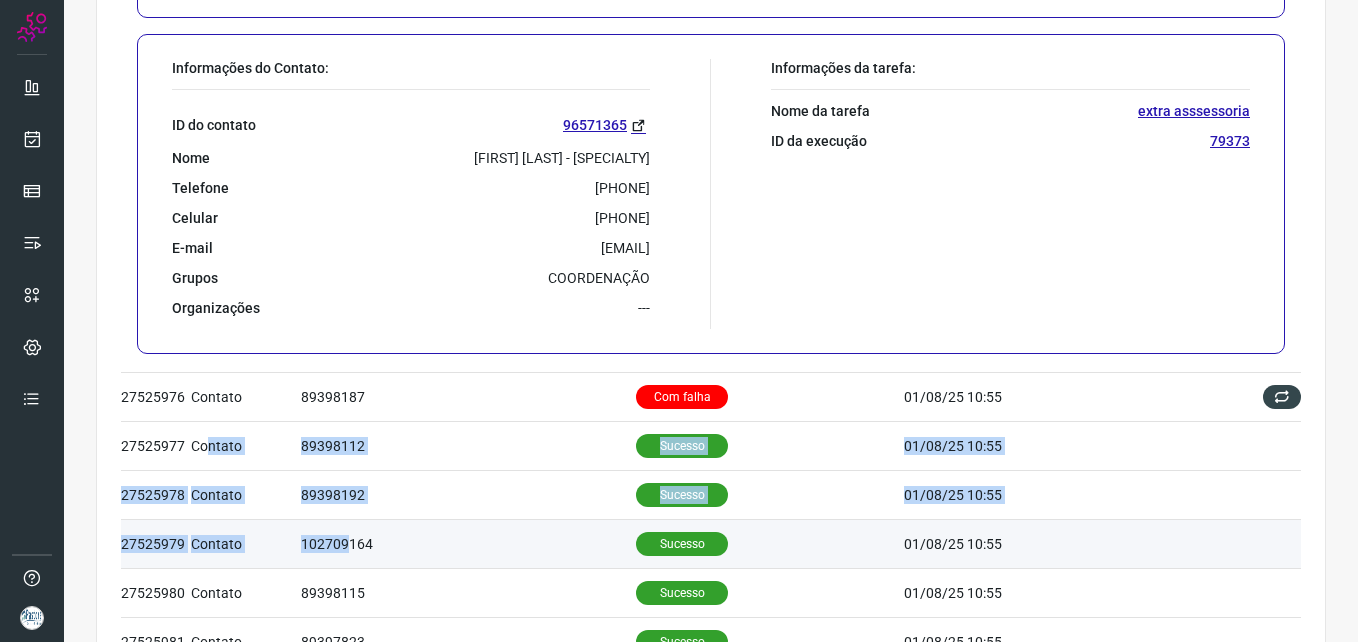 click on "102709164" at bounding box center [468, 543] 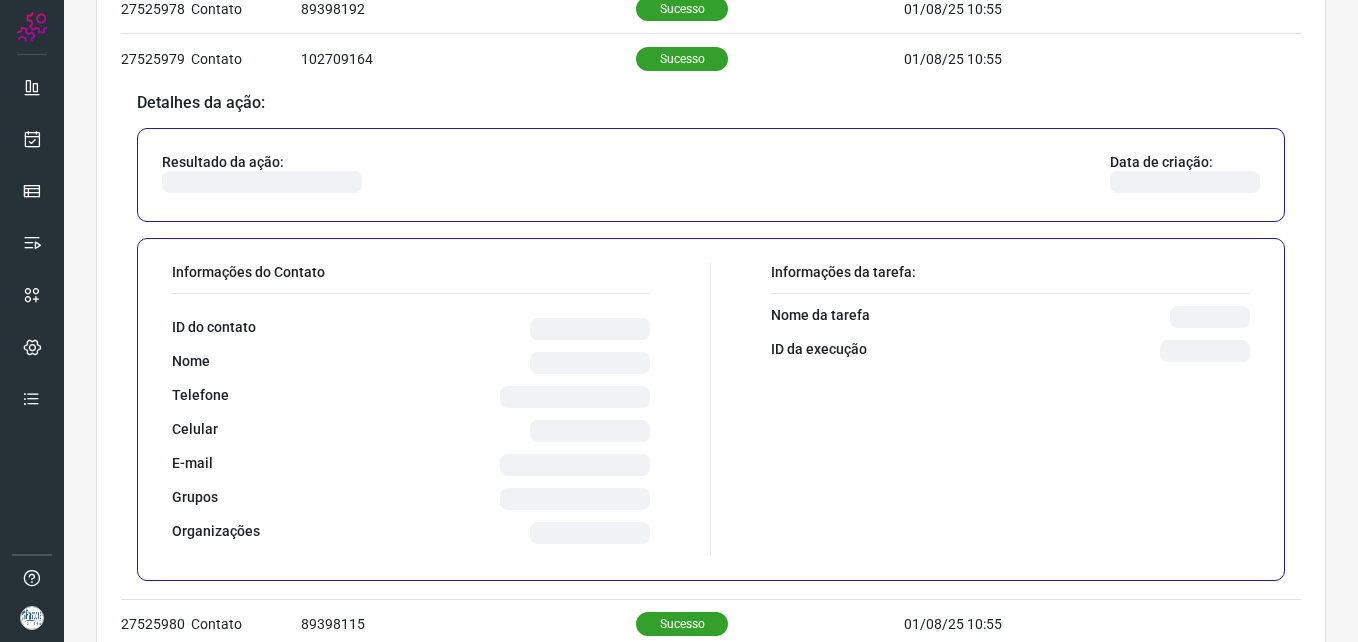 scroll, scrollTop: 244, scrollLeft: 0, axis: vertical 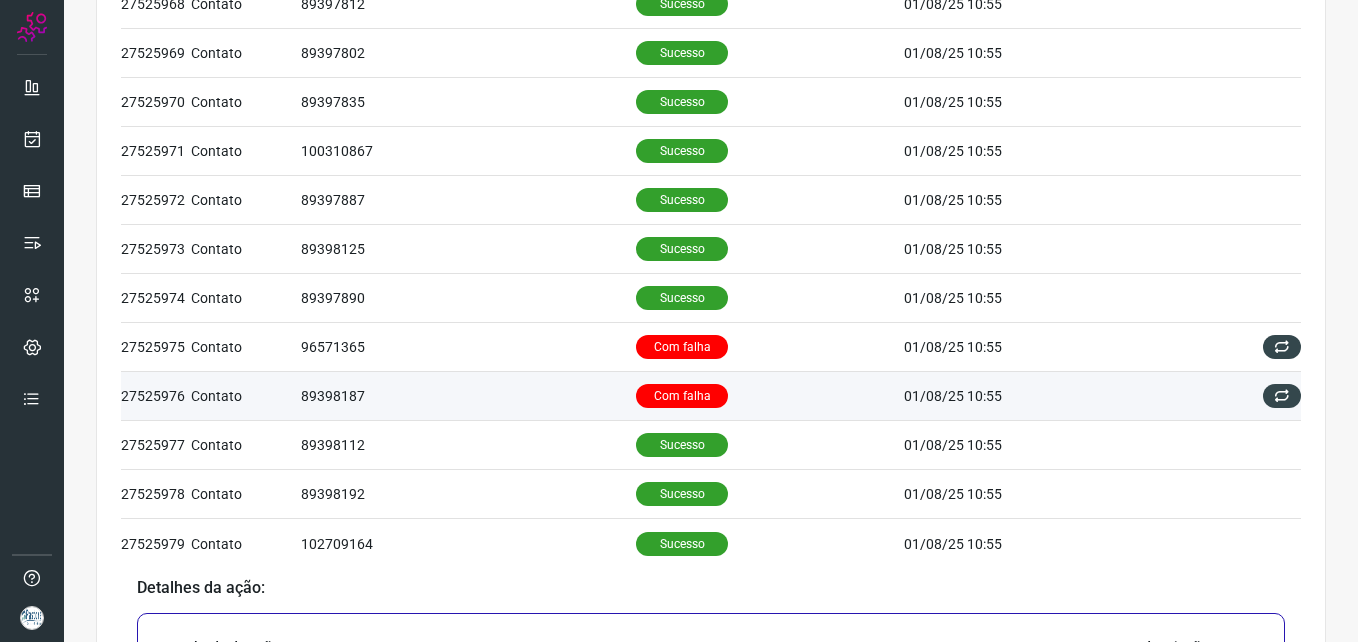click on "89398187" at bounding box center (468, 396) 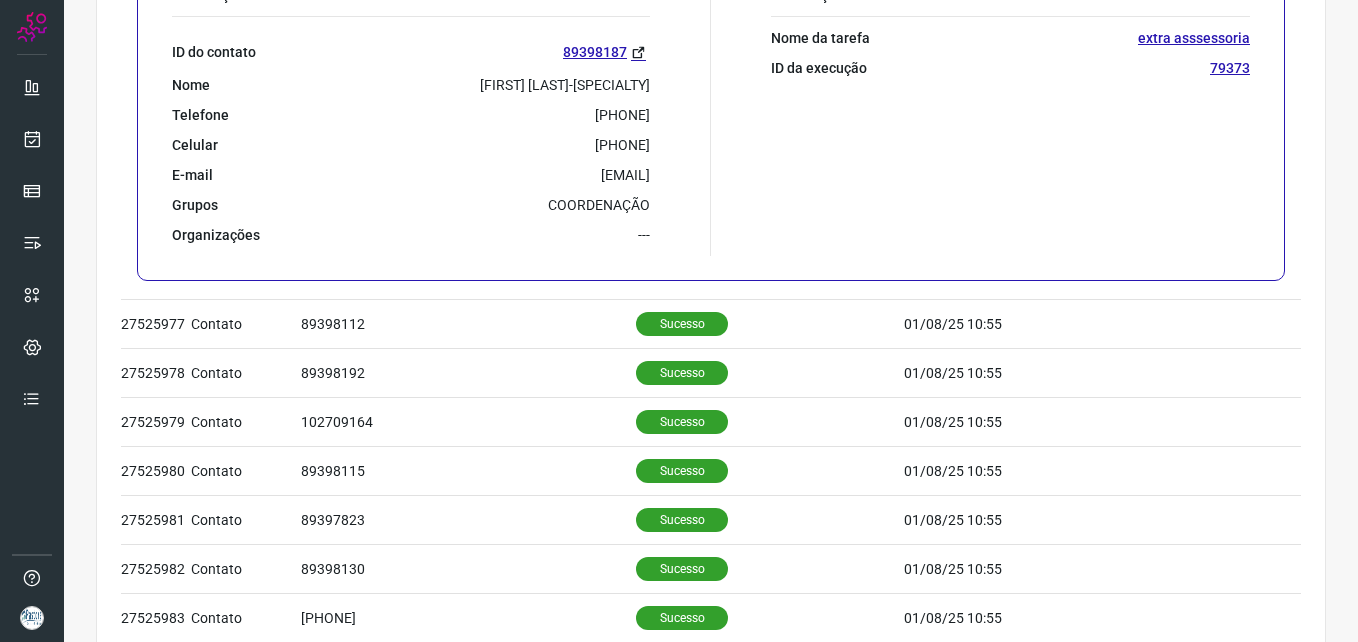 scroll, scrollTop: 838, scrollLeft: 0, axis: vertical 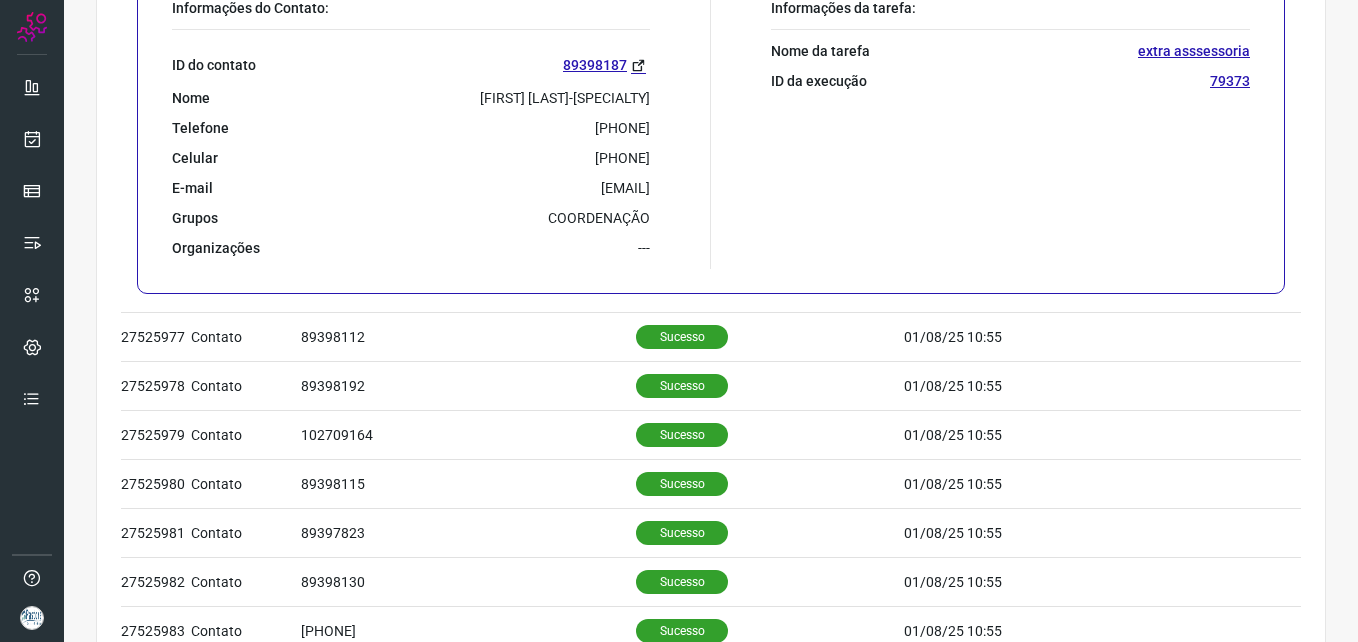 drag, startPoint x: 373, startPoint y: 95, endPoint x: 678, endPoint y: 96, distance: 305.00165 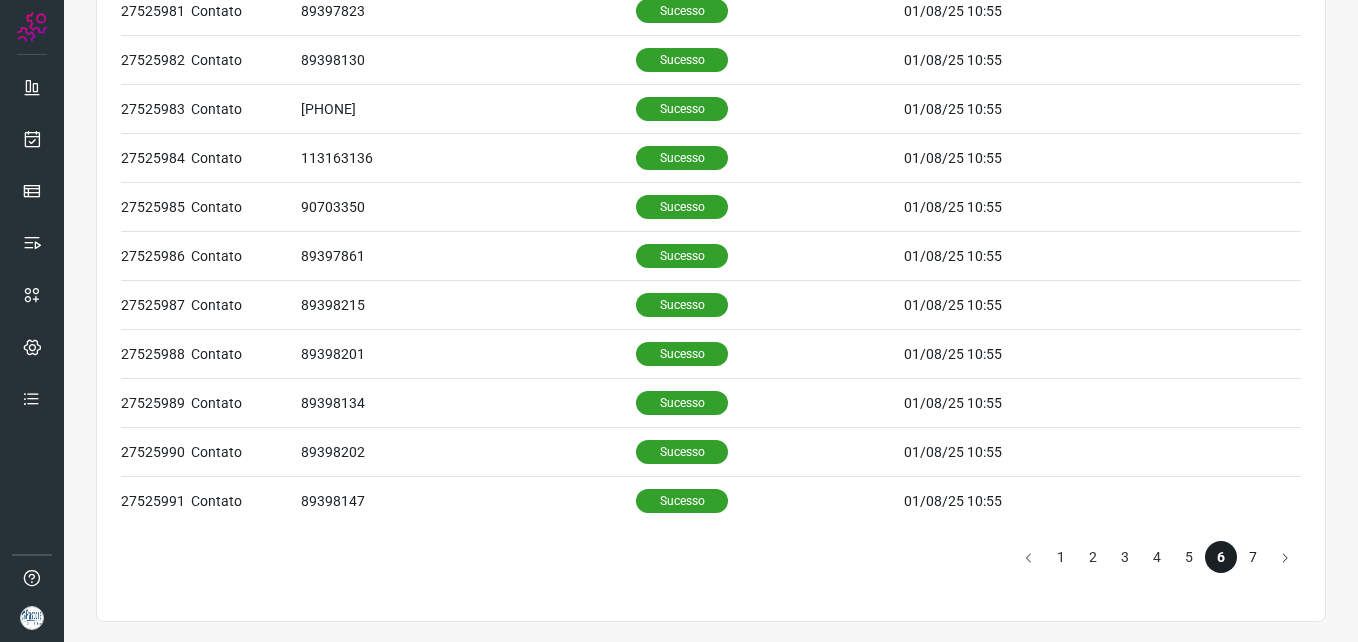 click on "7" 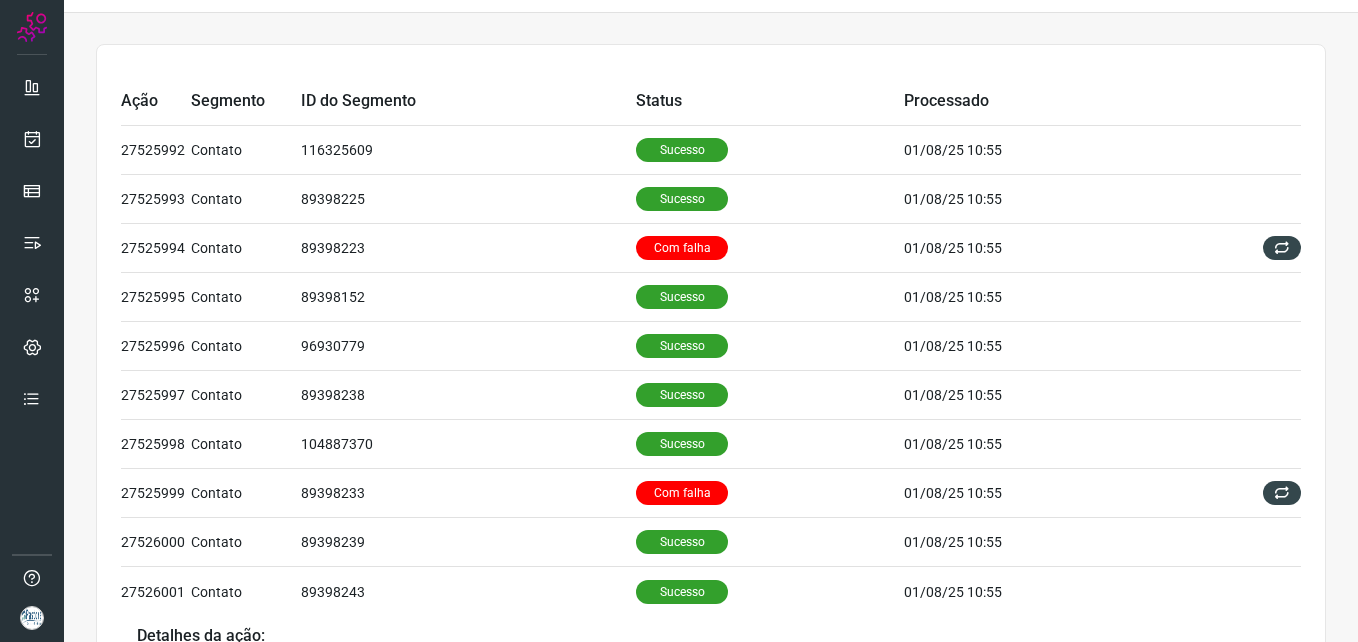 scroll, scrollTop: 0, scrollLeft: 0, axis: both 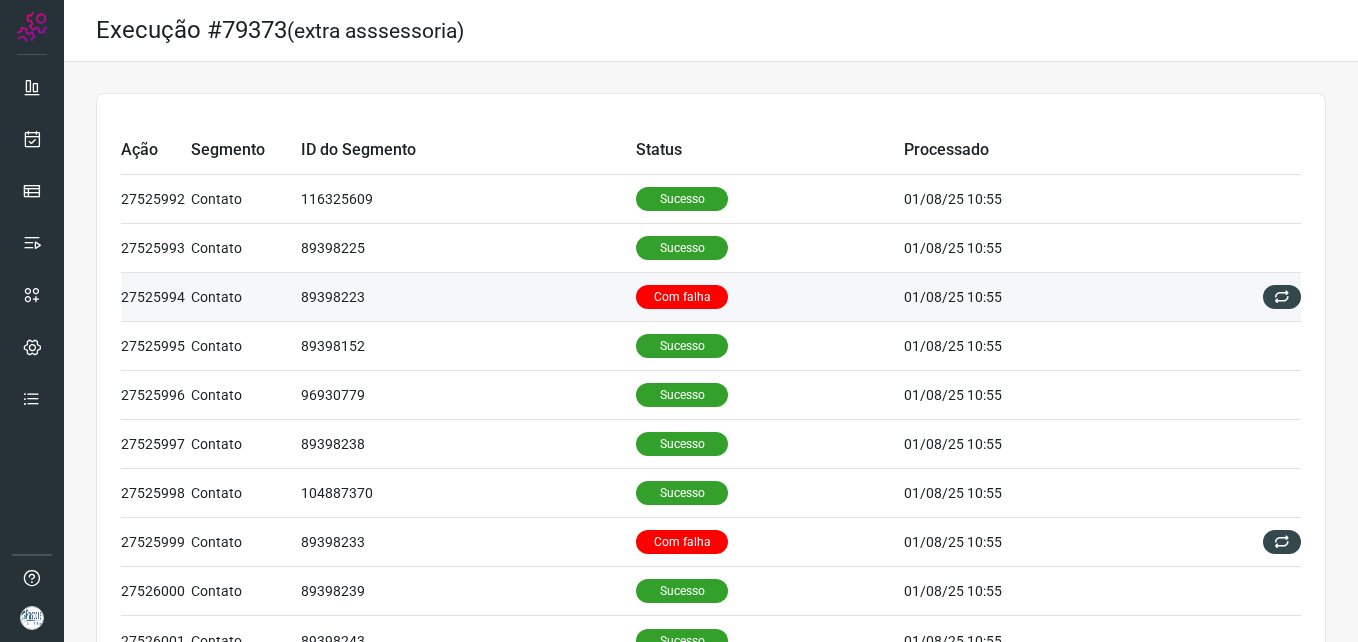 click on "Com falha" at bounding box center [770, 297] 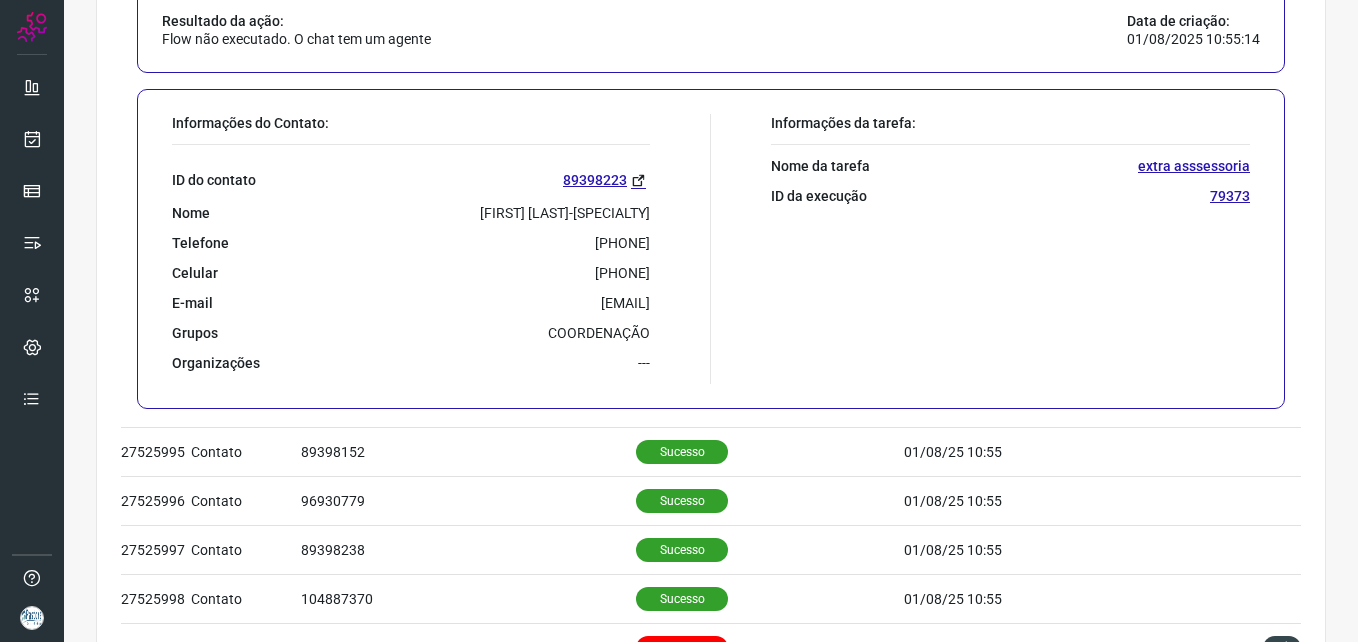 scroll, scrollTop: 386, scrollLeft: 0, axis: vertical 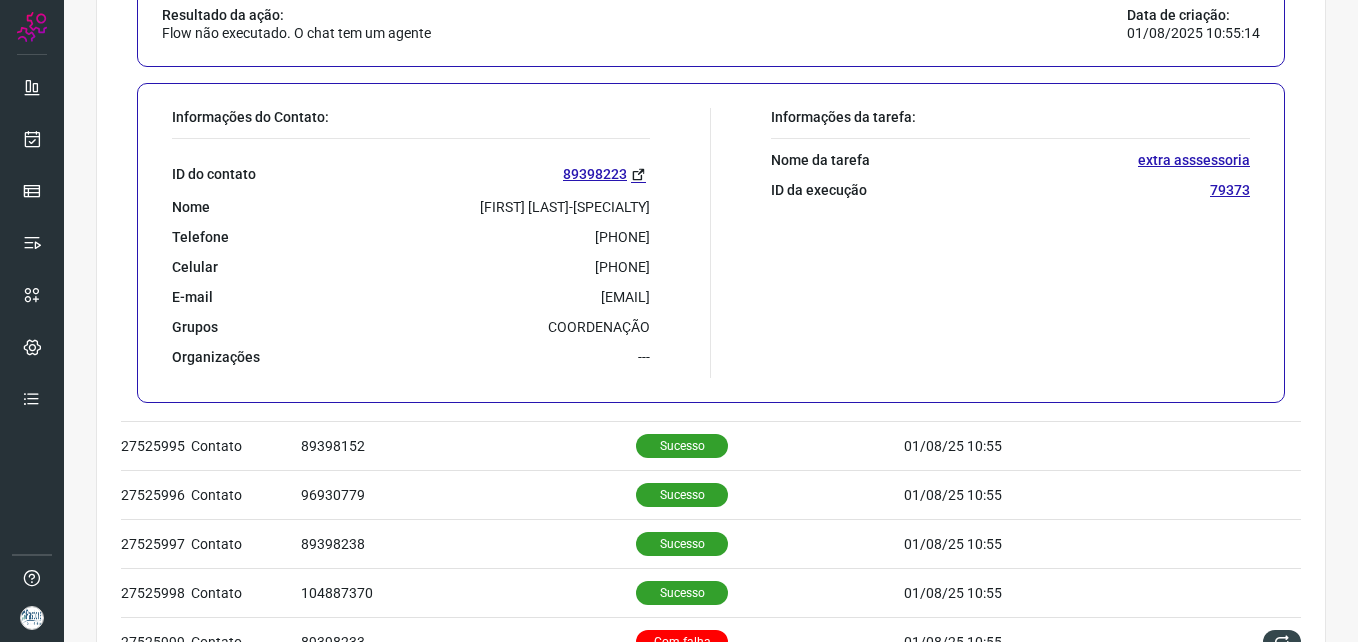 drag, startPoint x: 249, startPoint y: 205, endPoint x: 652, endPoint y: 200, distance: 403.031 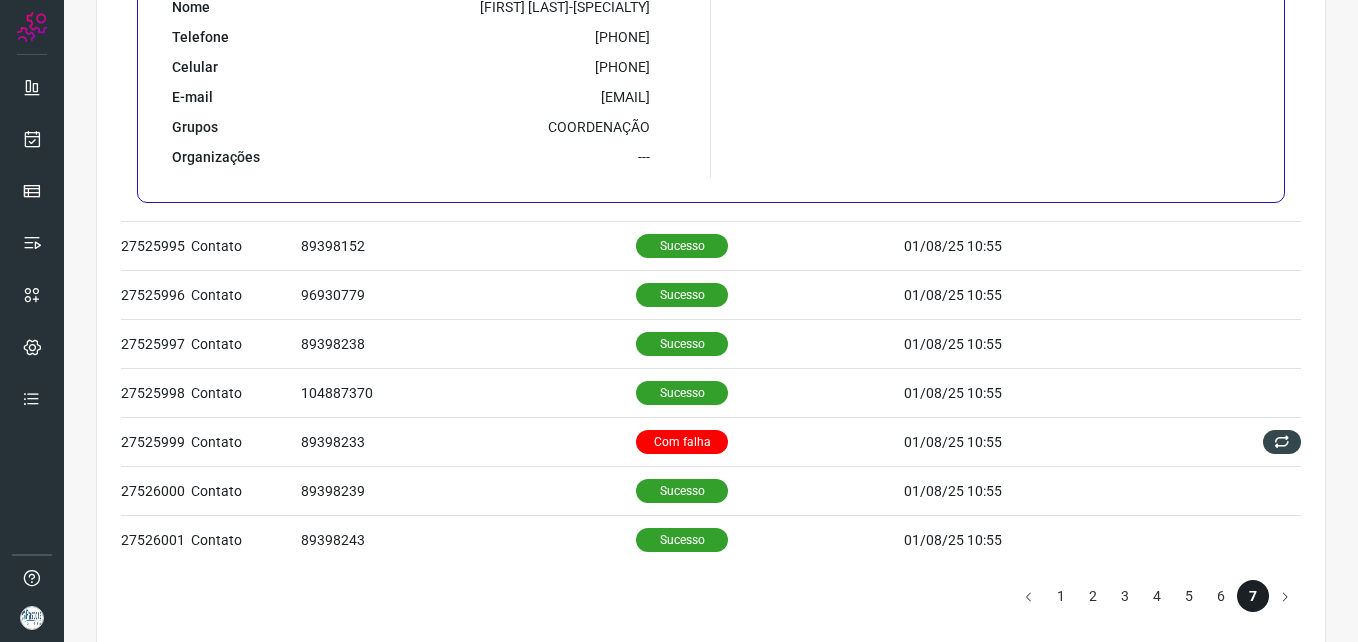scroll, scrollTop: 625, scrollLeft: 0, axis: vertical 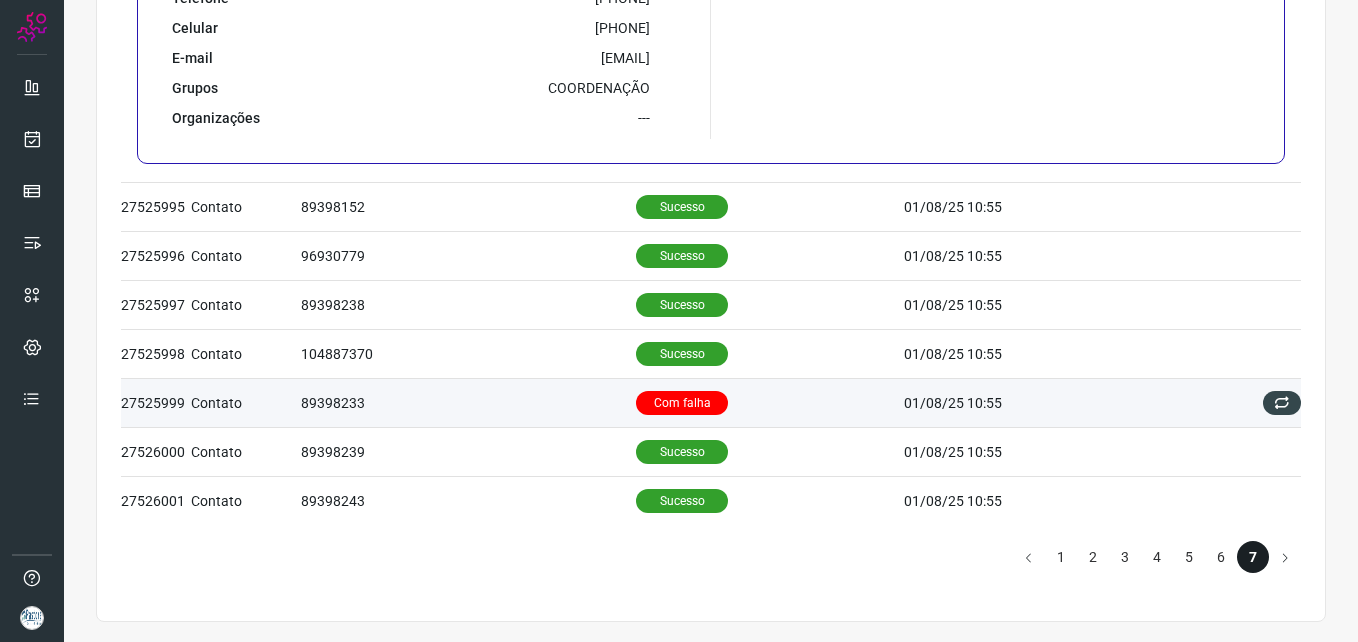 click on "Com falha" at bounding box center [770, 402] 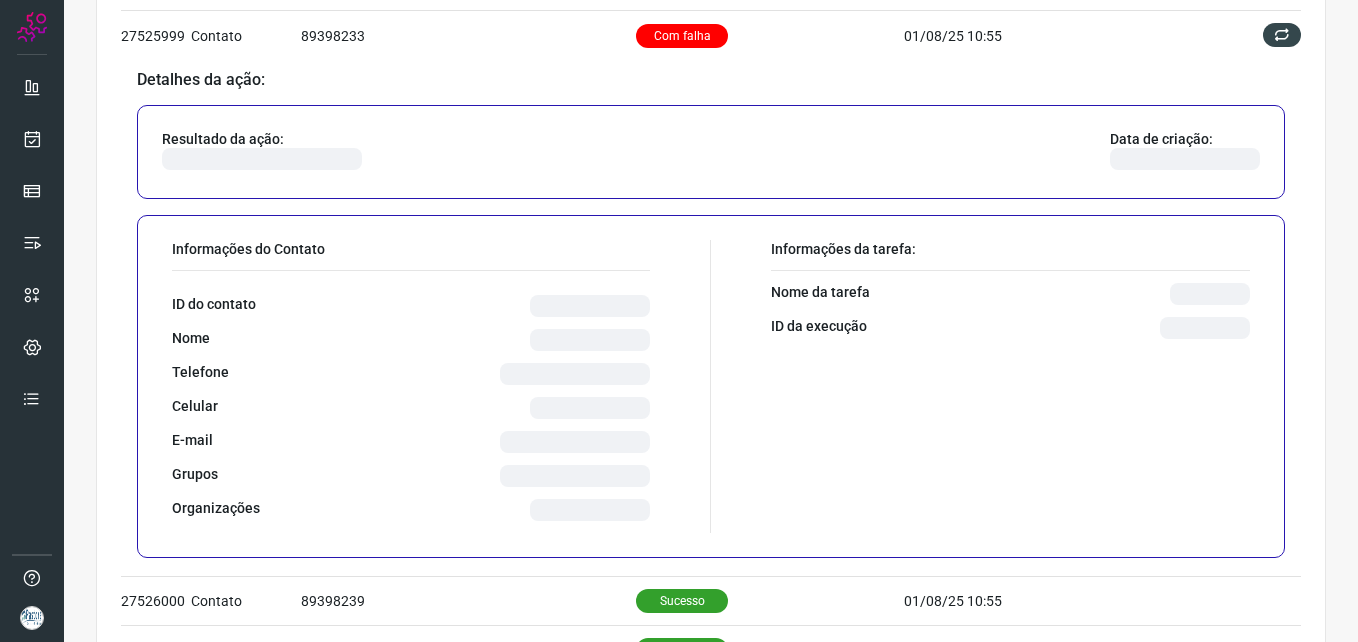 scroll, scrollTop: 625, scrollLeft: 0, axis: vertical 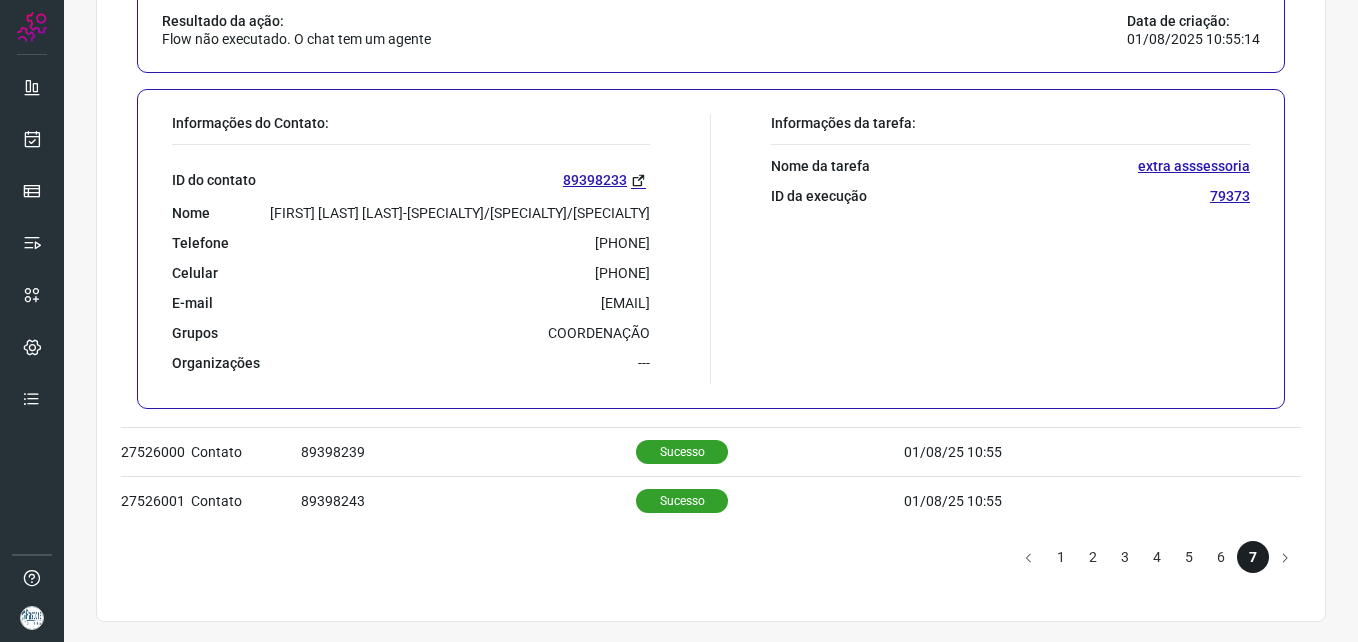 drag, startPoint x: 258, startPoint y: 207, endPoint x: 647, endPoint y: 212, distance: 389.03214 